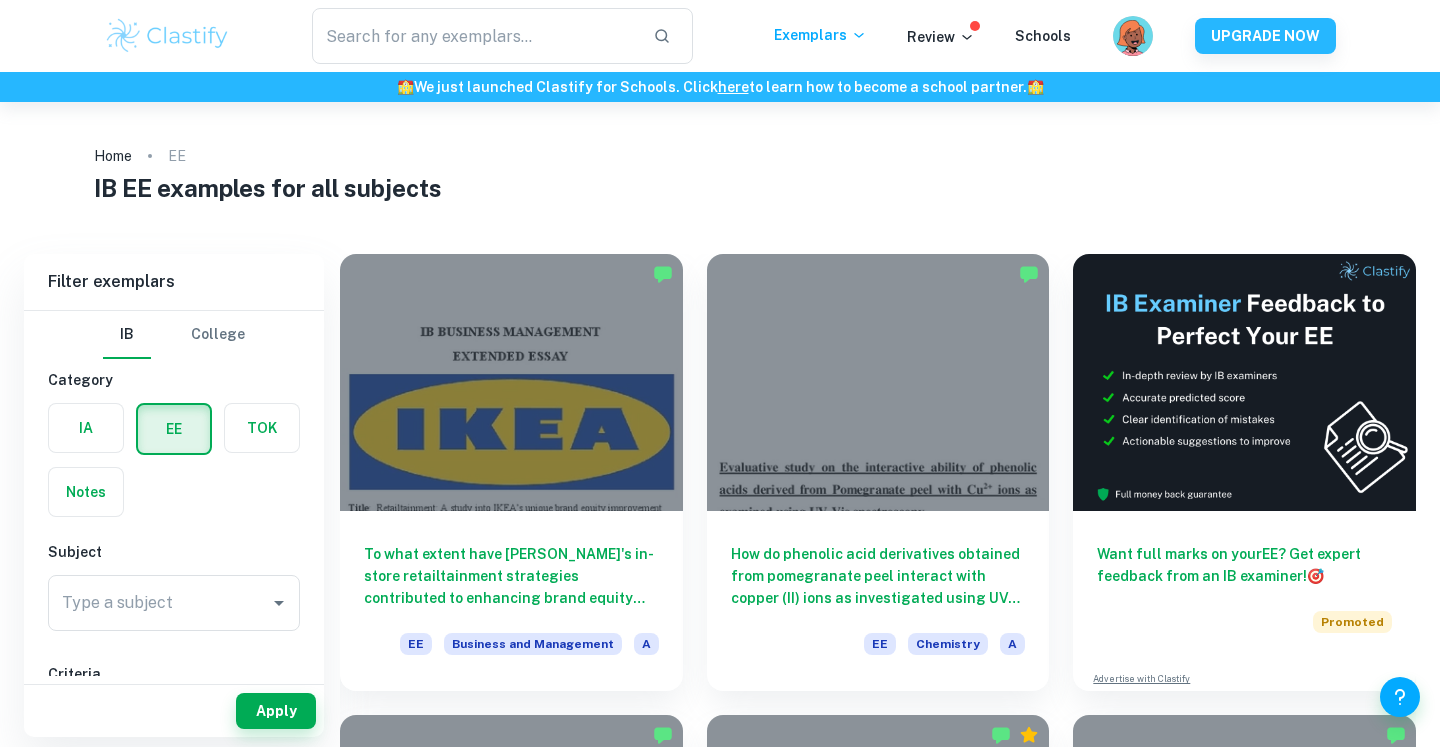 scroll, scrollTop: 0, scrollLeft: 0, axis: both 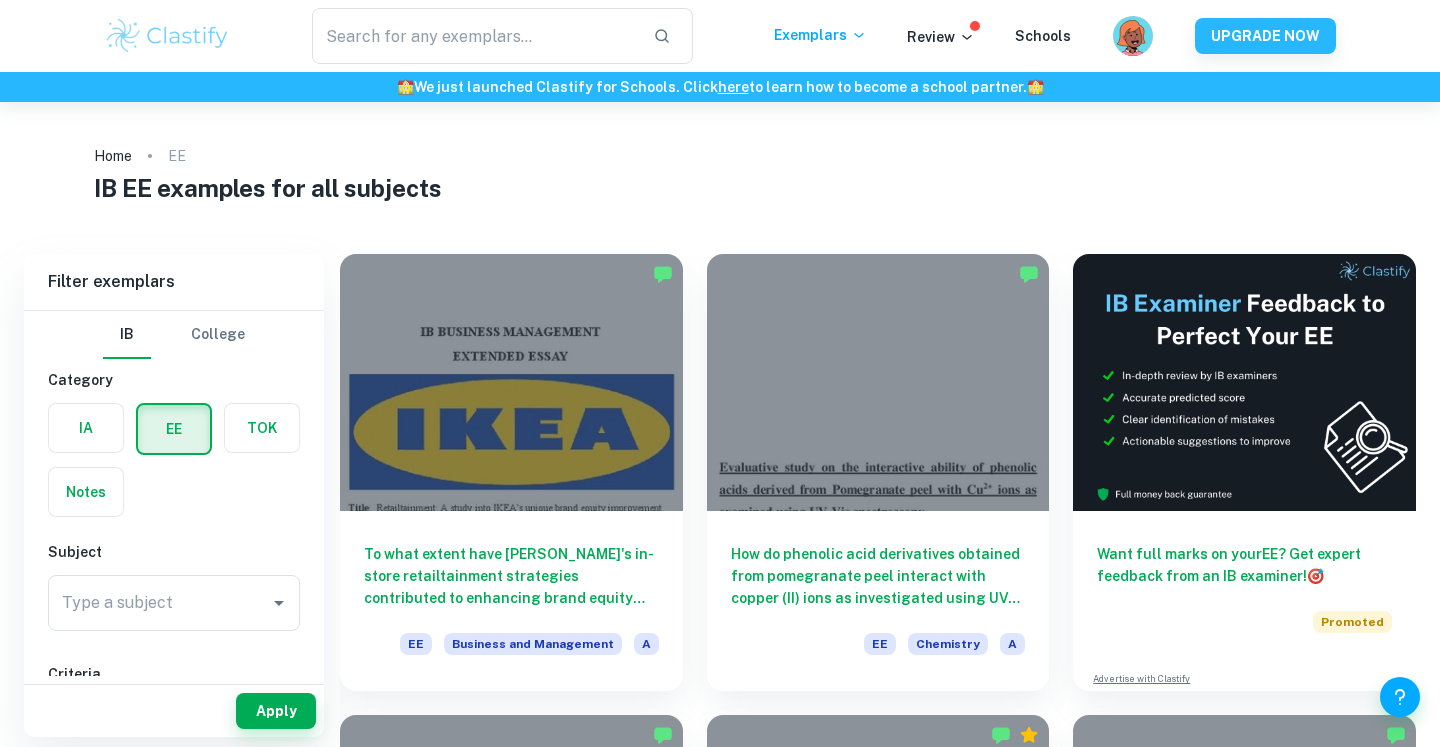 click on "Type a subject Type a subject" at bounding box center (174, 603) 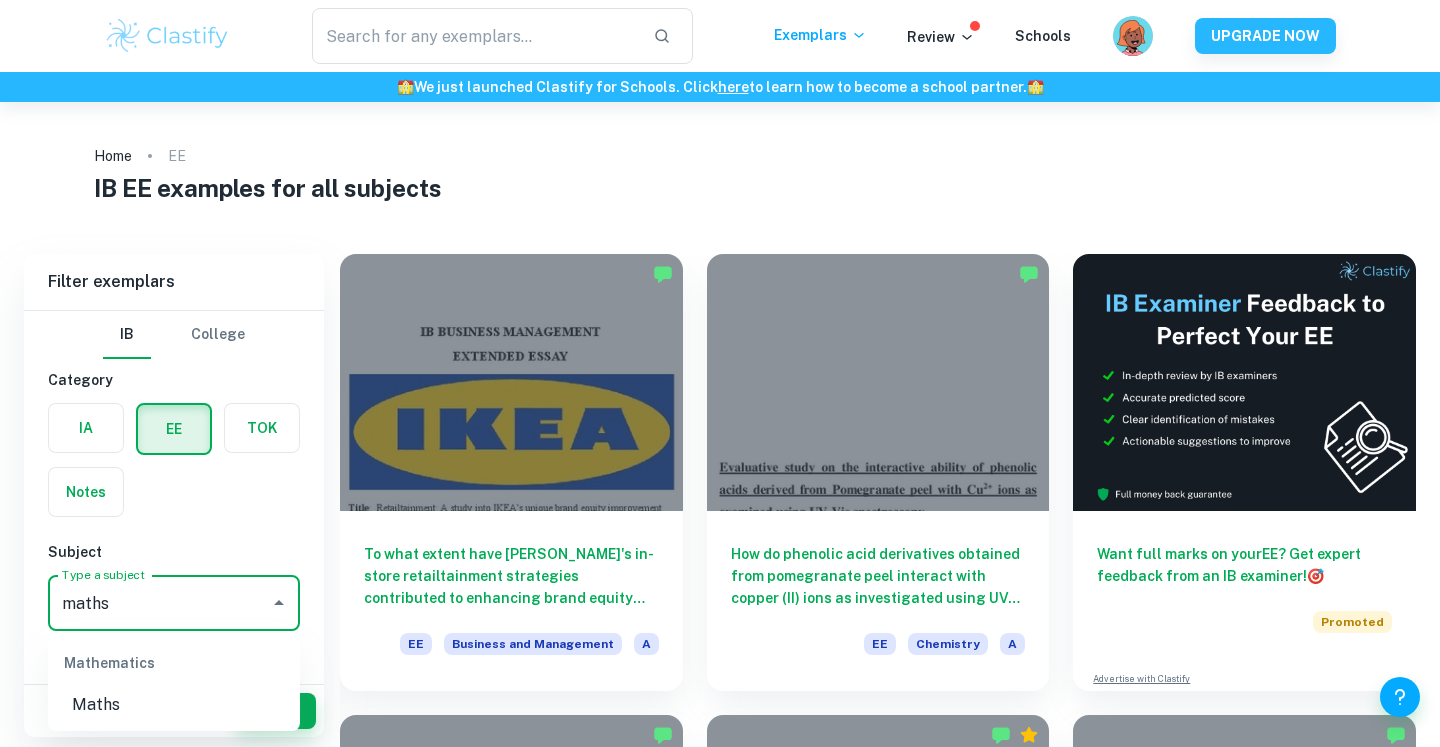 click on "Maths" at bounding box center [174, 705] 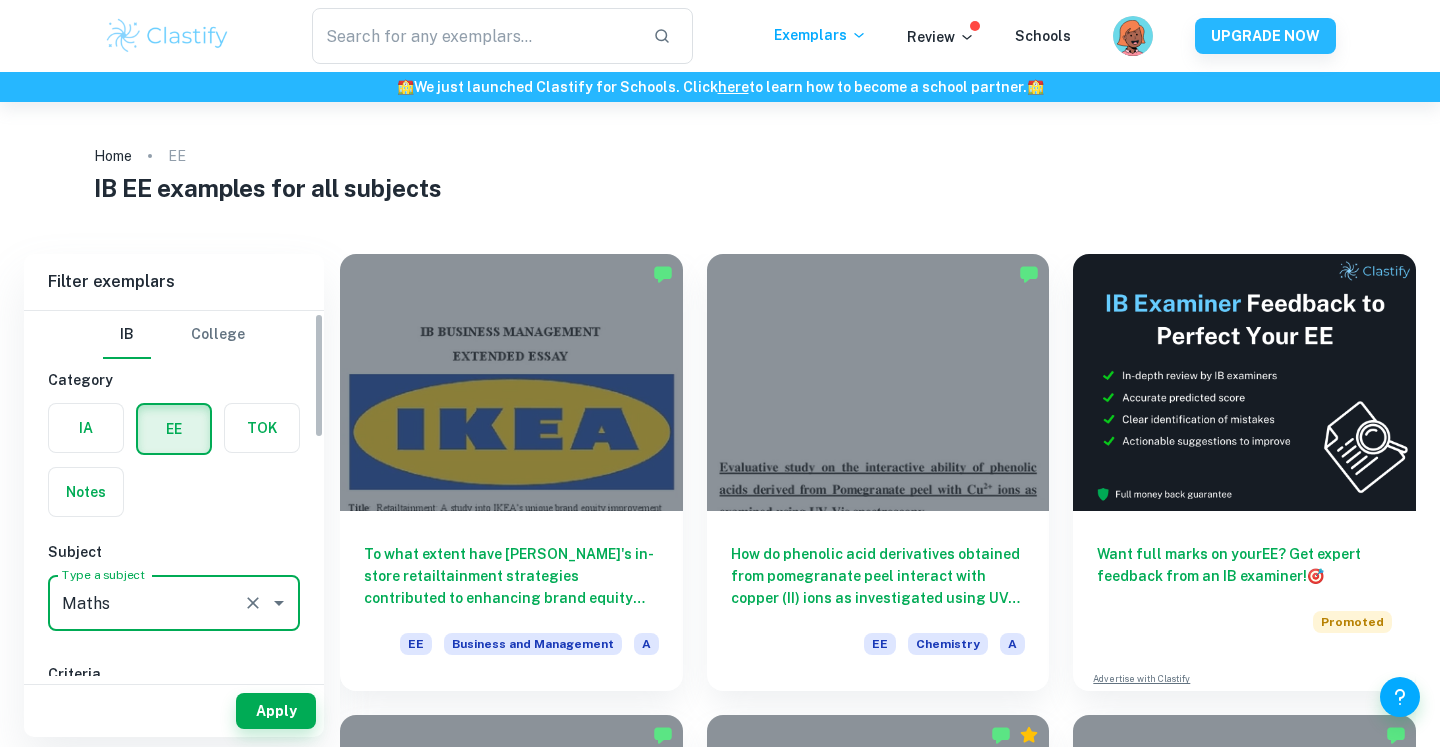 scroll, scrollTop: 19, scrollLeft: 0, axis: vertical 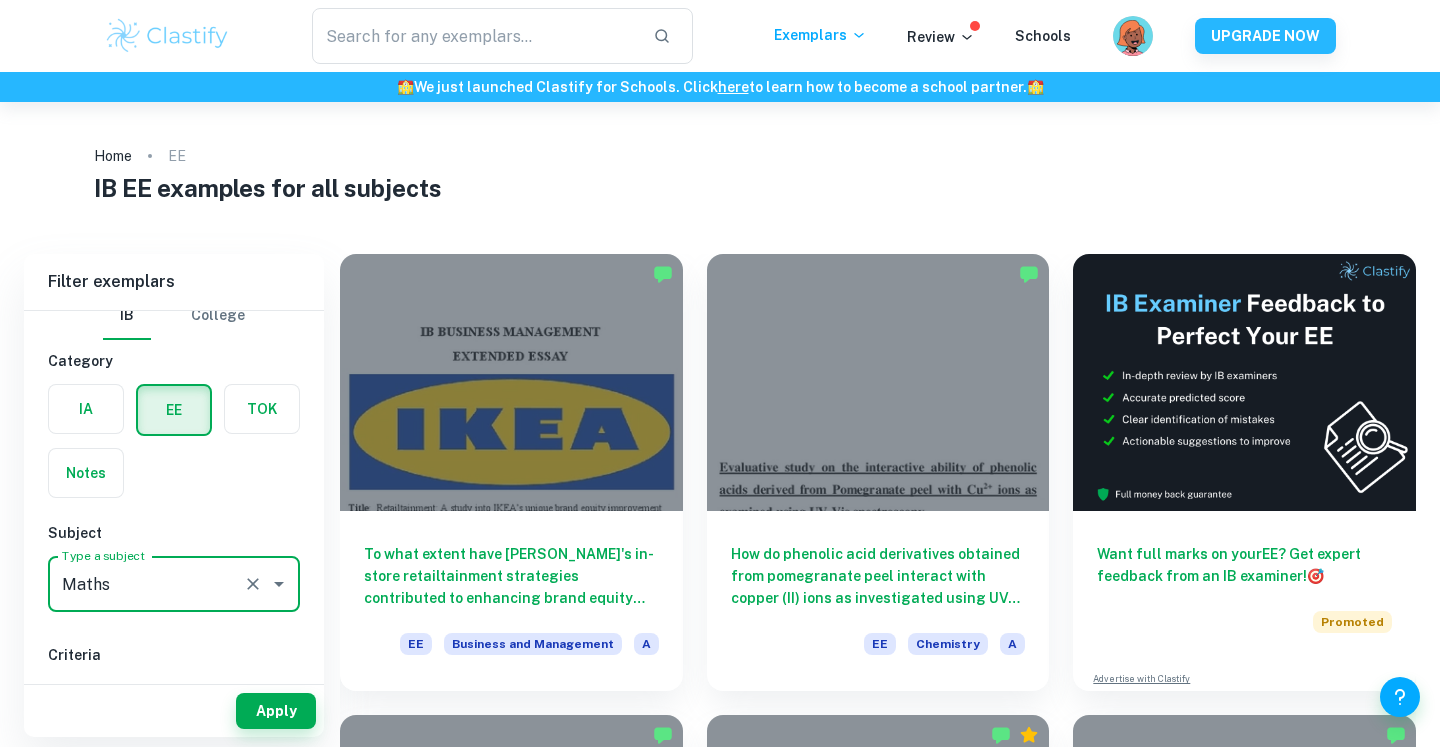 type on "Maths" 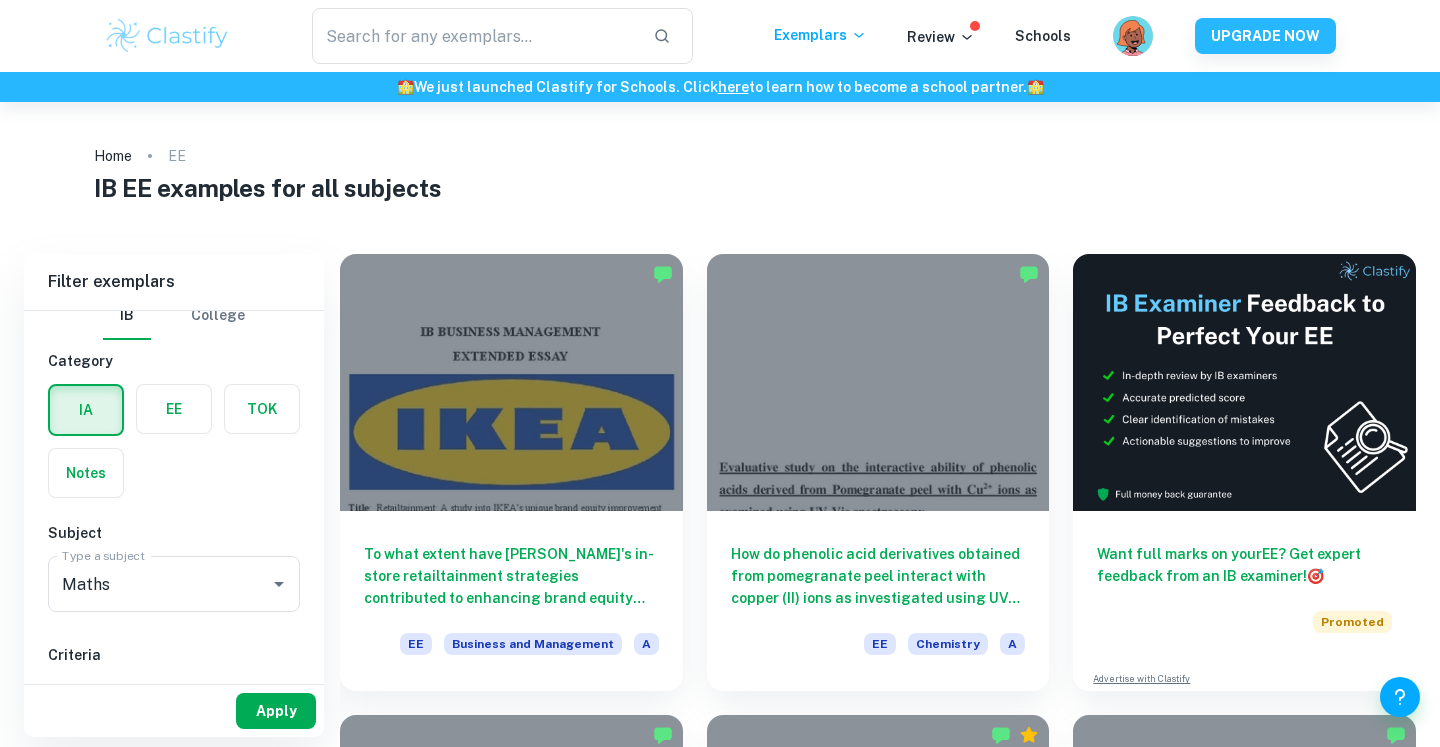 click on "Apply" at bounding box center (276, 711) 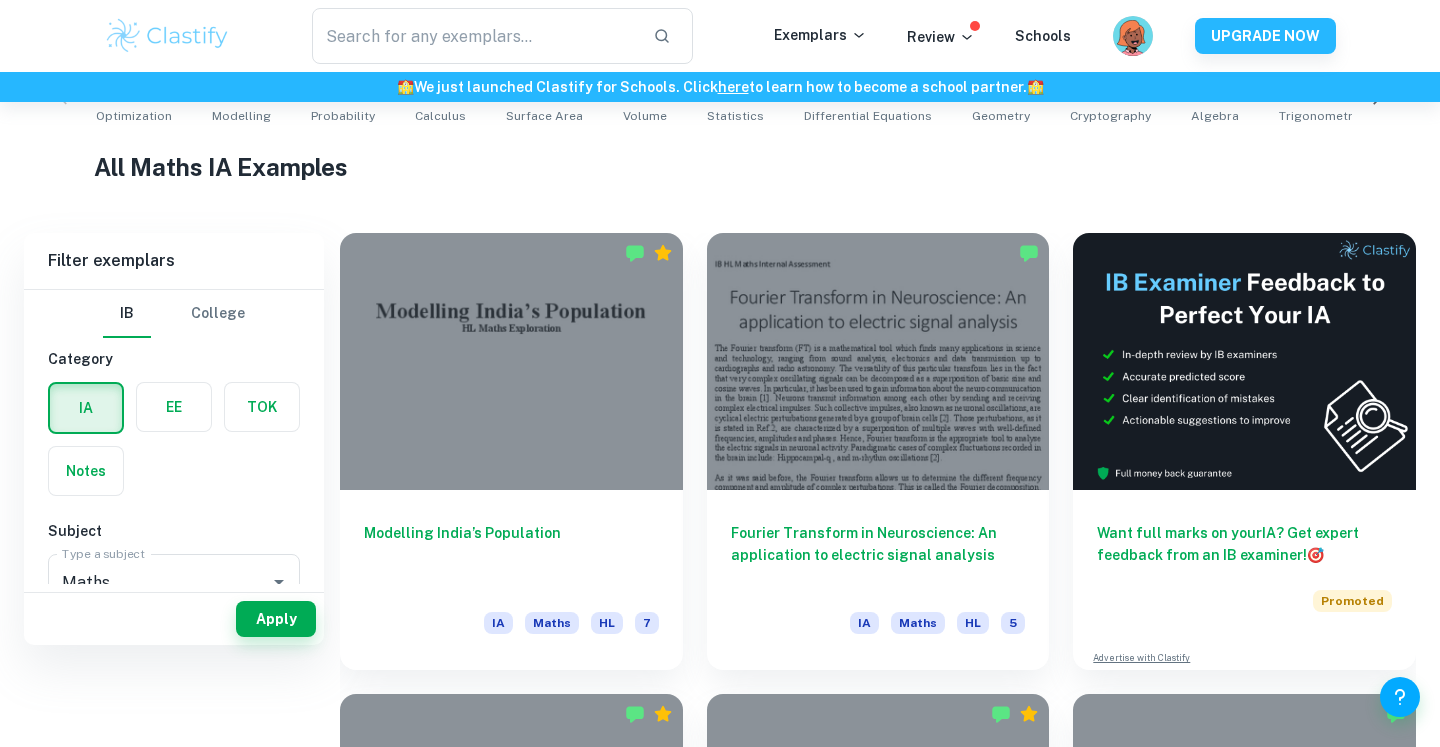 scroll, scrollTop: 312, scrollLeft: 0, axis: vertical 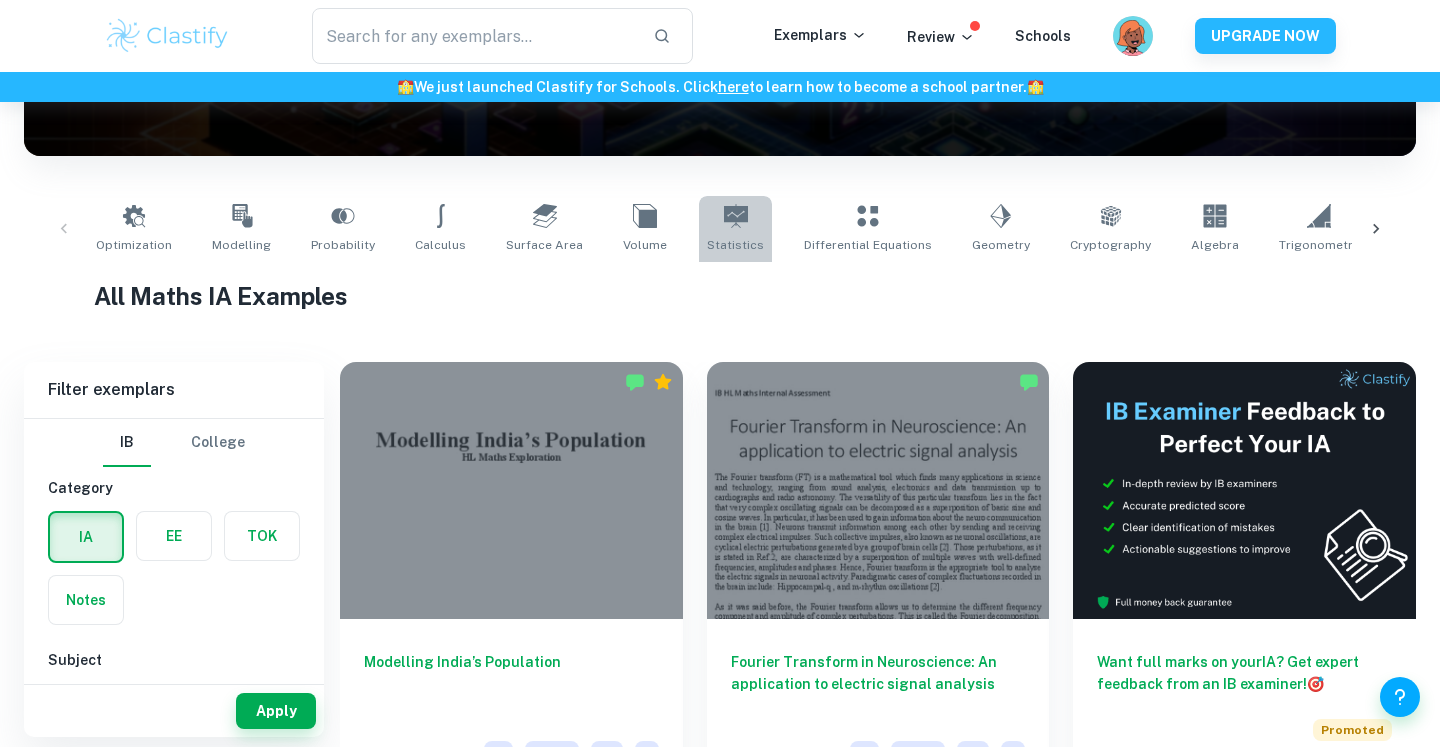 click on "Statistics" at bounding box center (735, 229) 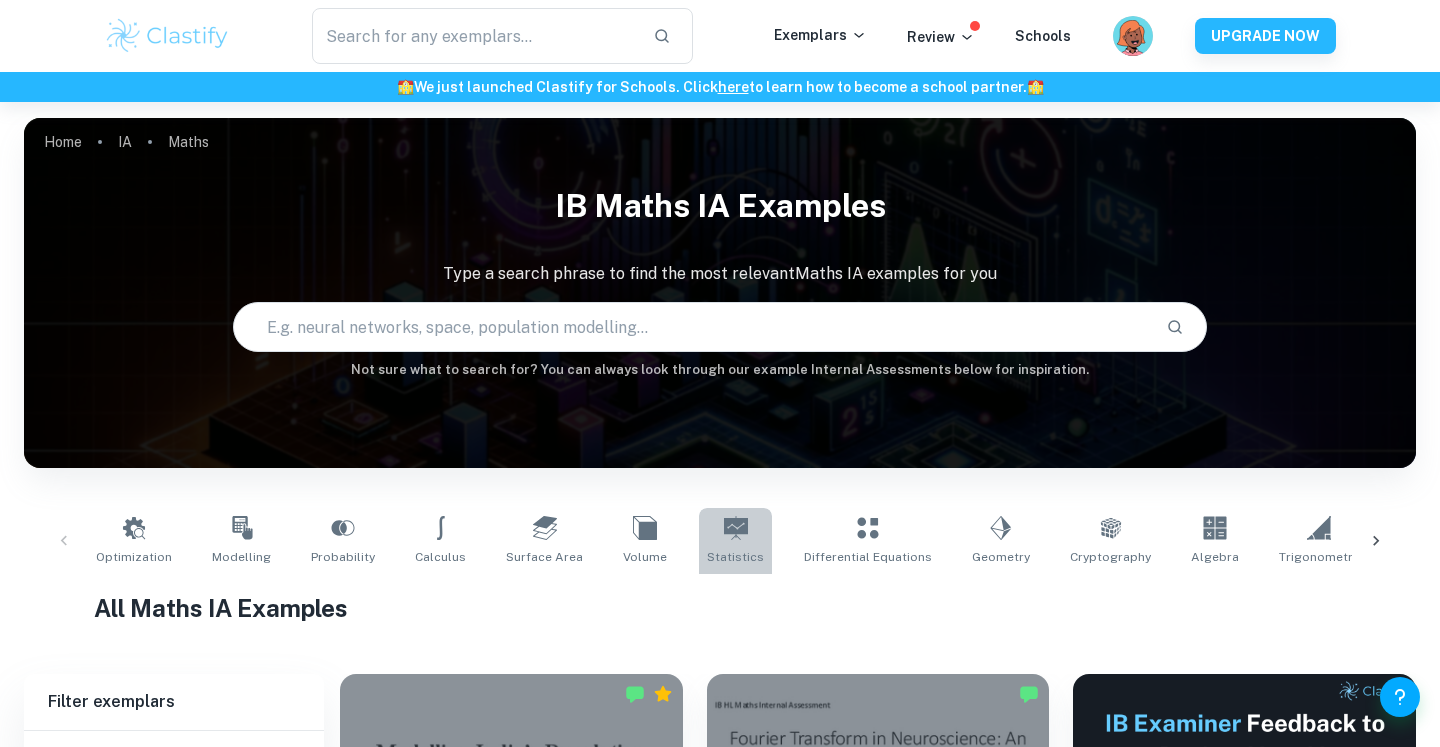 type on "Statistics" 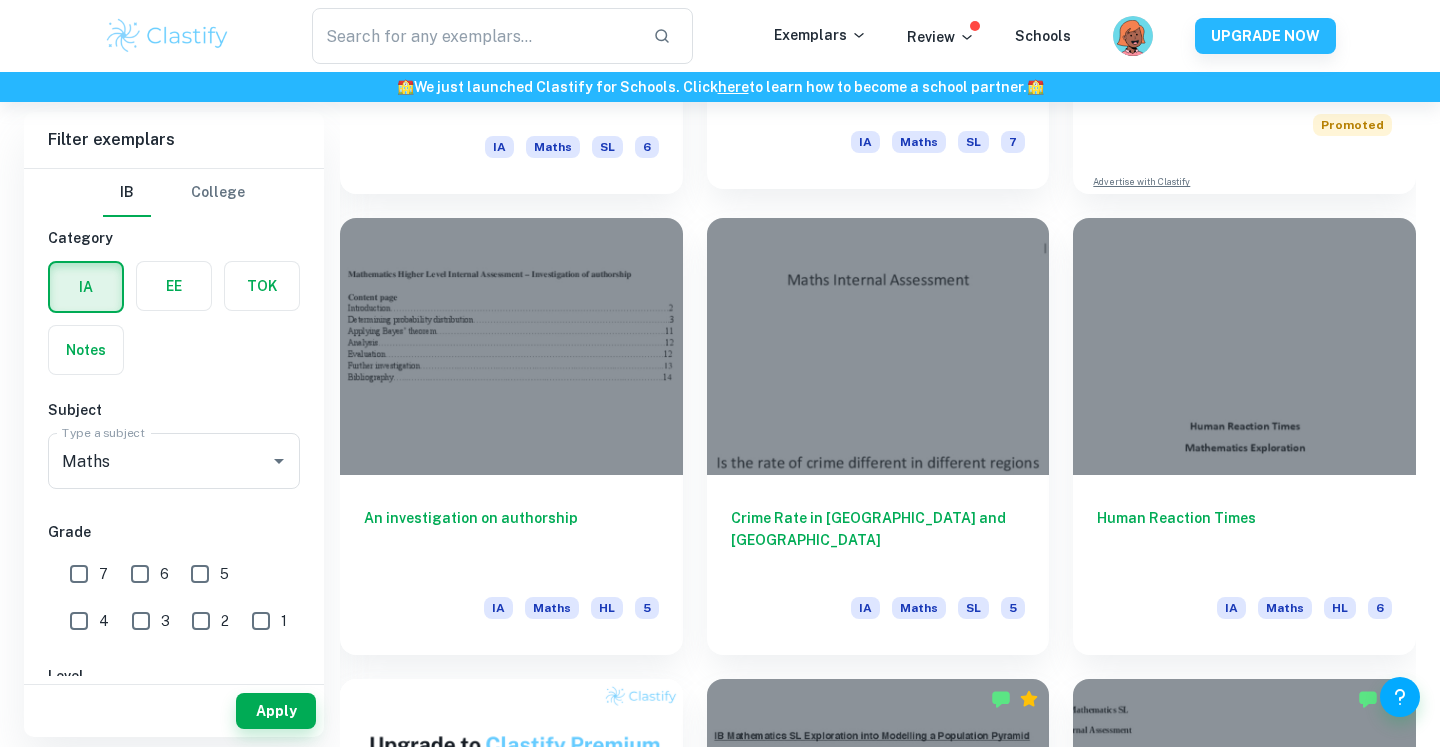 scroll, scrollTop: 967, scrollLeft: 0, axis: vertical 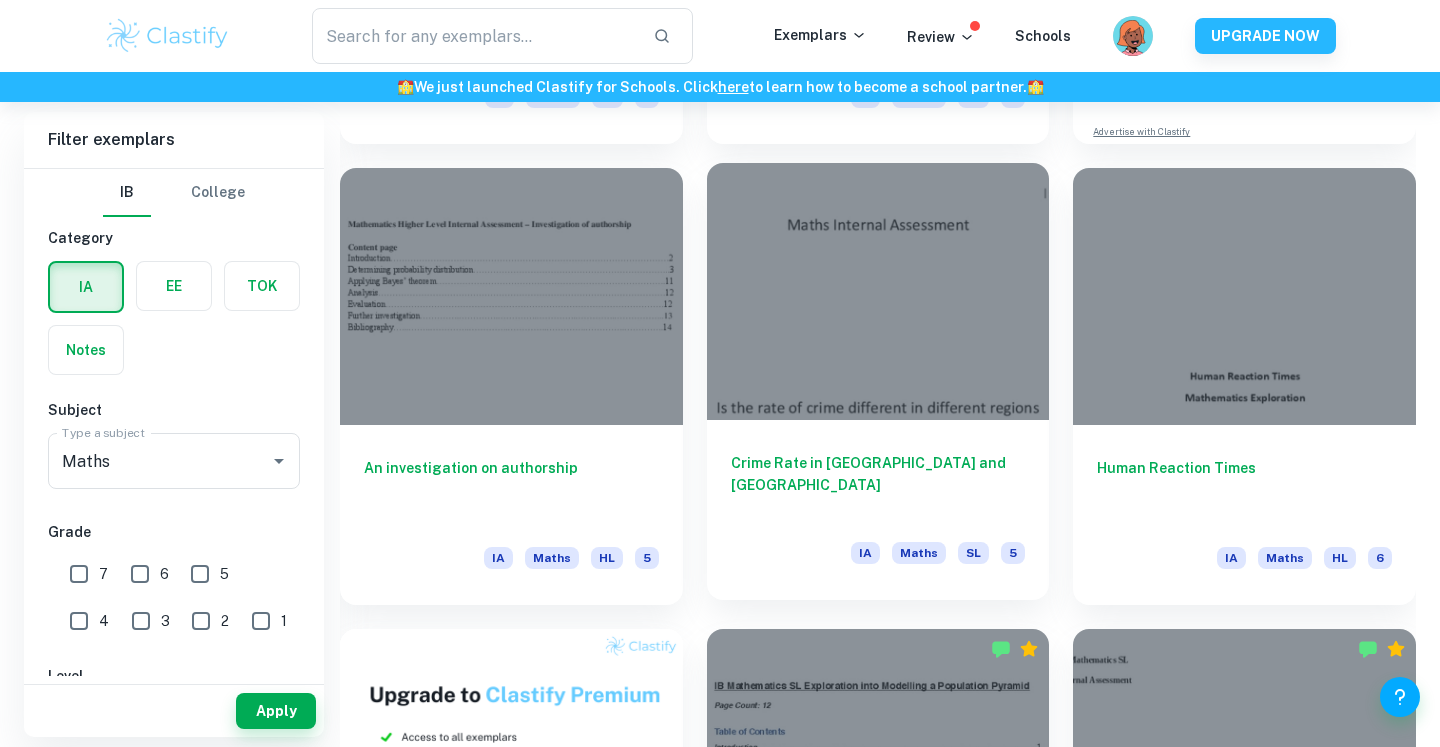 click on "Crime Rate in [GEOGRAPHIC_DATA] and [GEOGRAPHIC_DATA] [GEOGRAPHIC_DATA] Maths SL 5" at bounding box center [878, 510] 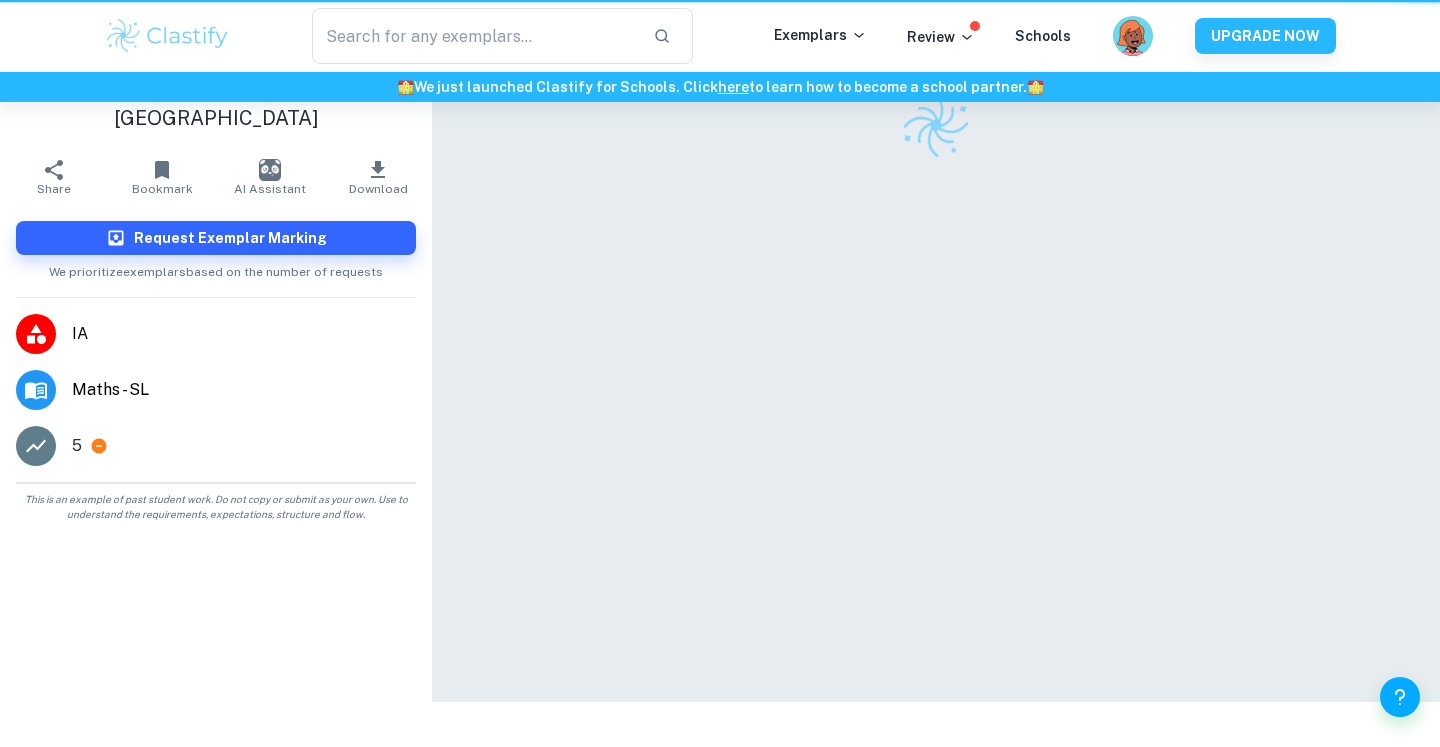scroll, scrollTop: 0, scrollLeft: 0, axis: both 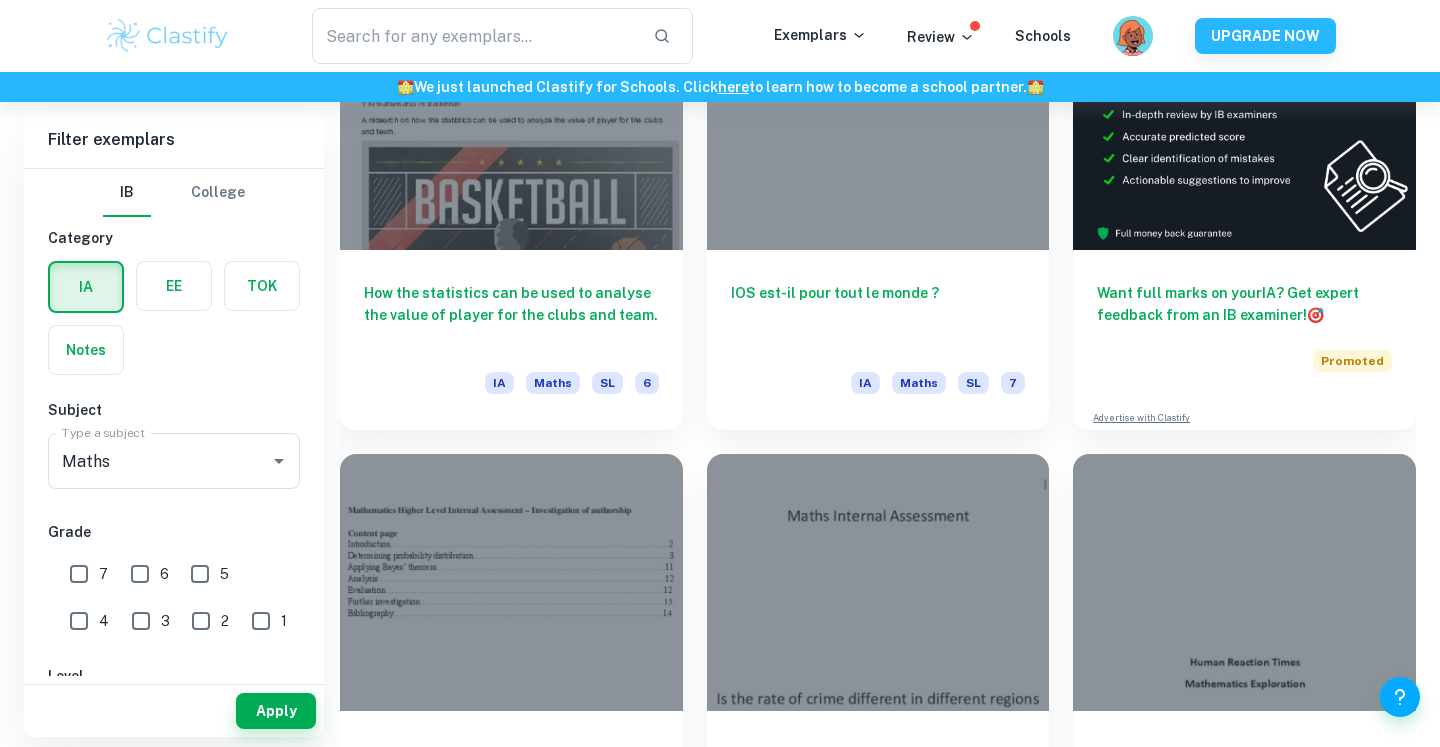 click on "7" at bounding box center [79, 574] 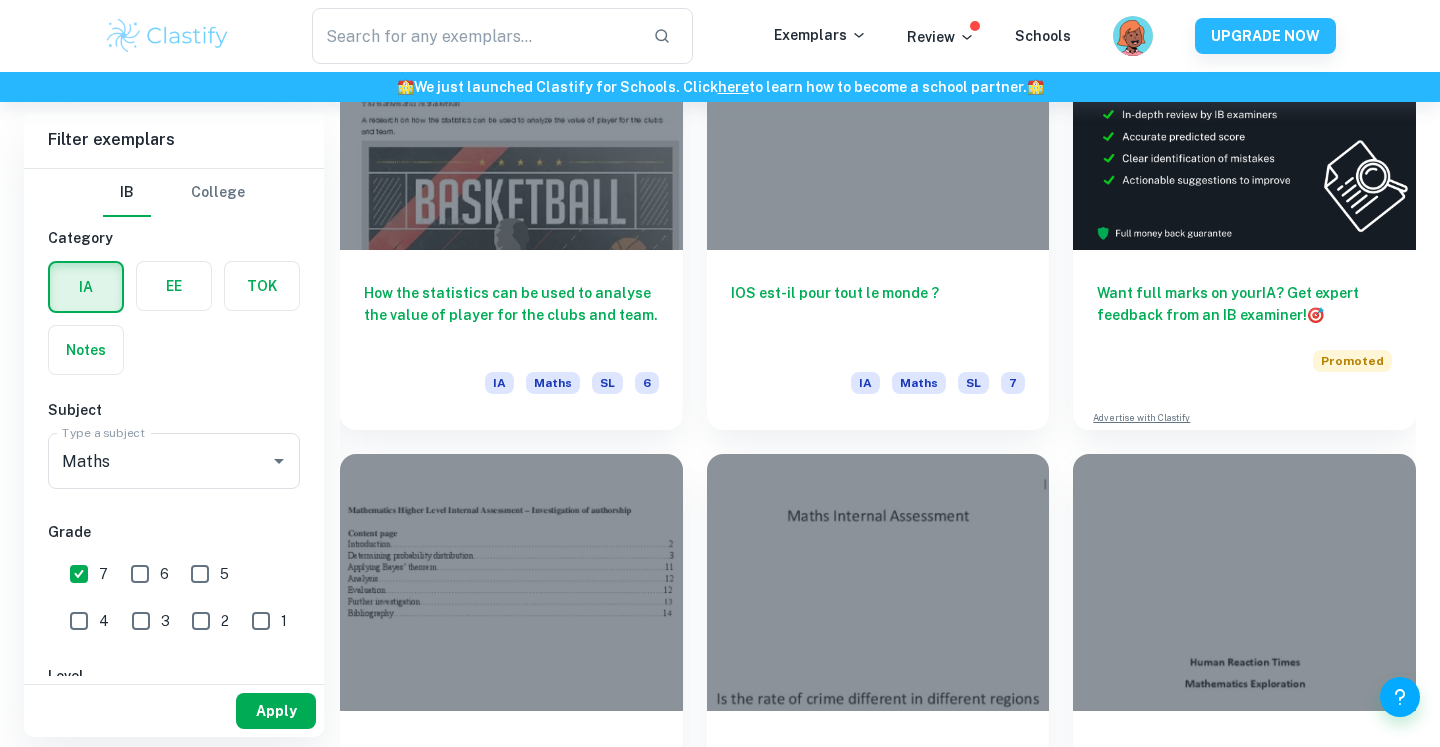 click on "Apply" at bounding box center (276, 711) 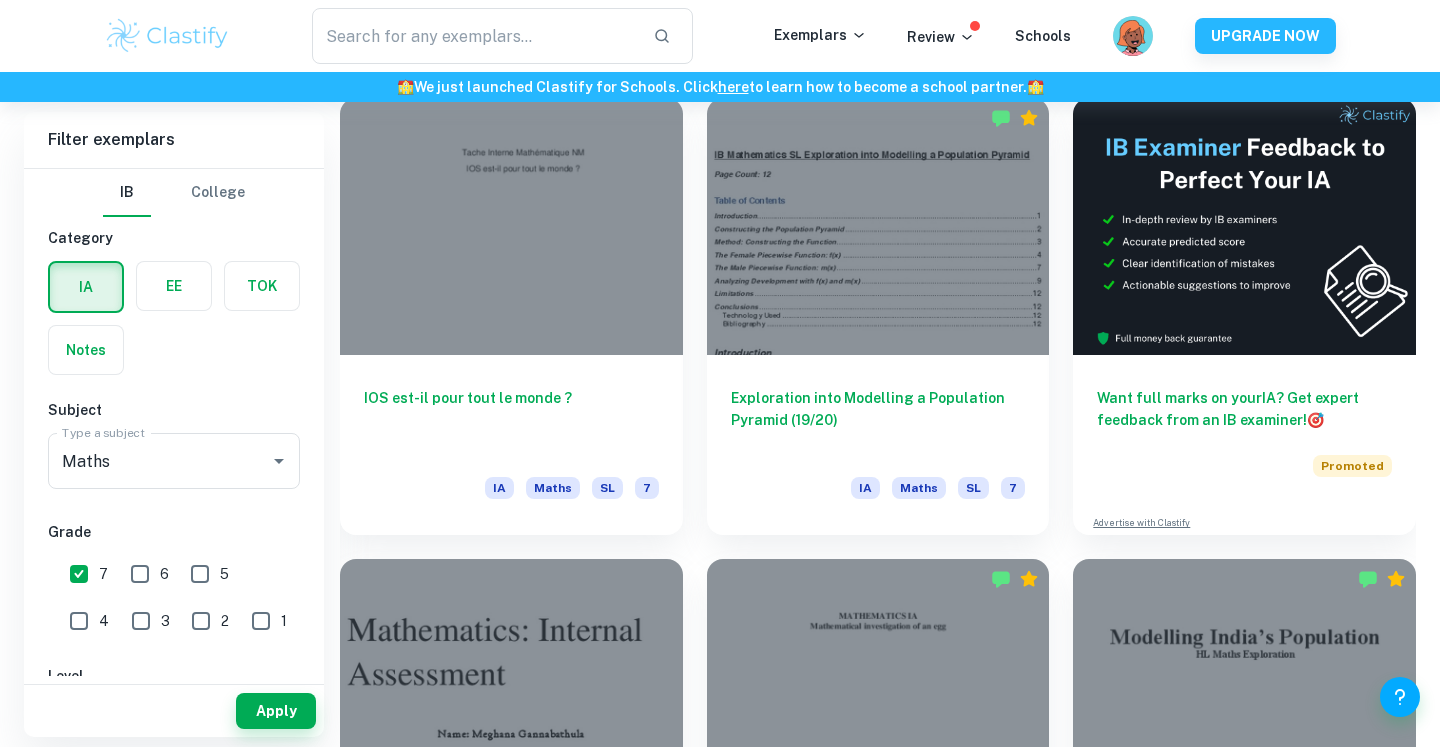 scroll, scrollTop: 432, scrollLeft: 0, axis: vertical 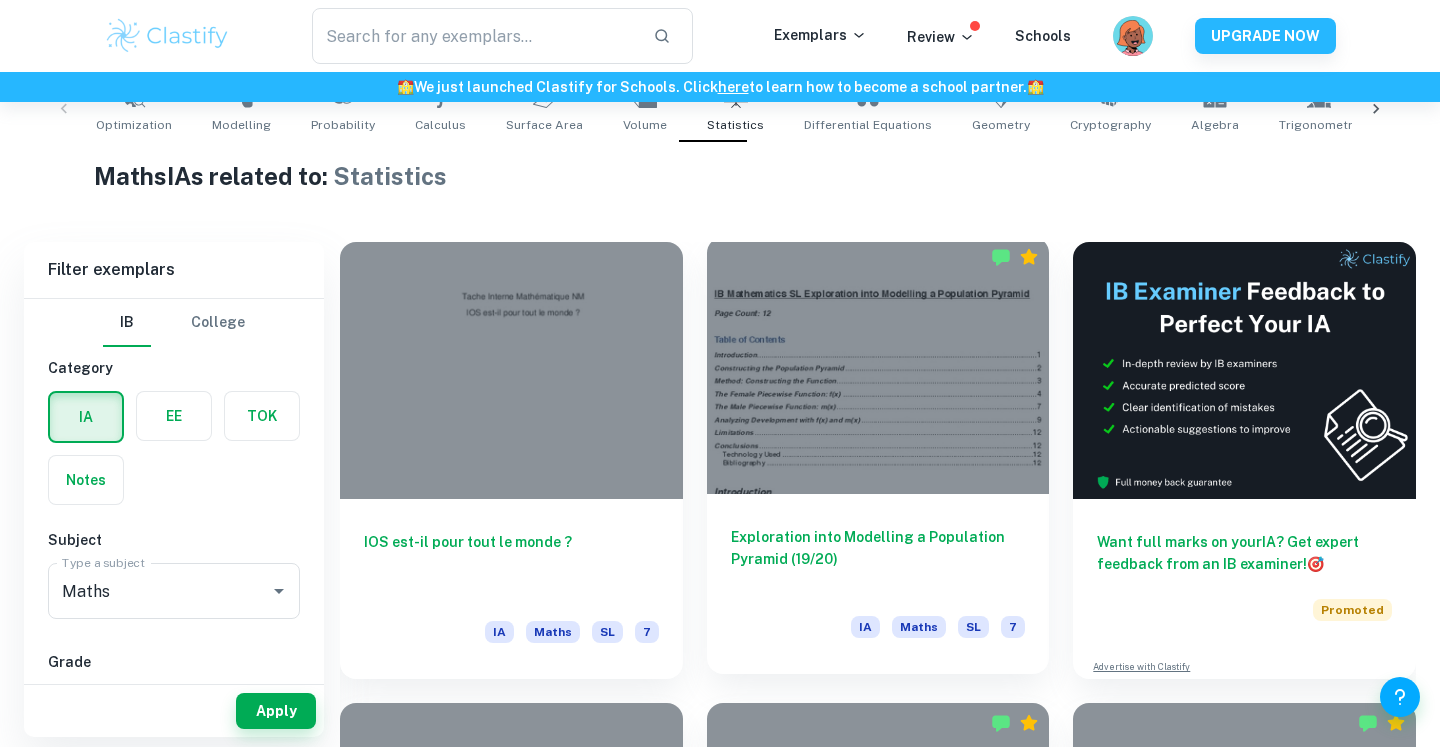 click on "Exploration into Modelling a Population Pyramid (19/20) IA Maths SL 7" at bounding box center (878, 584) 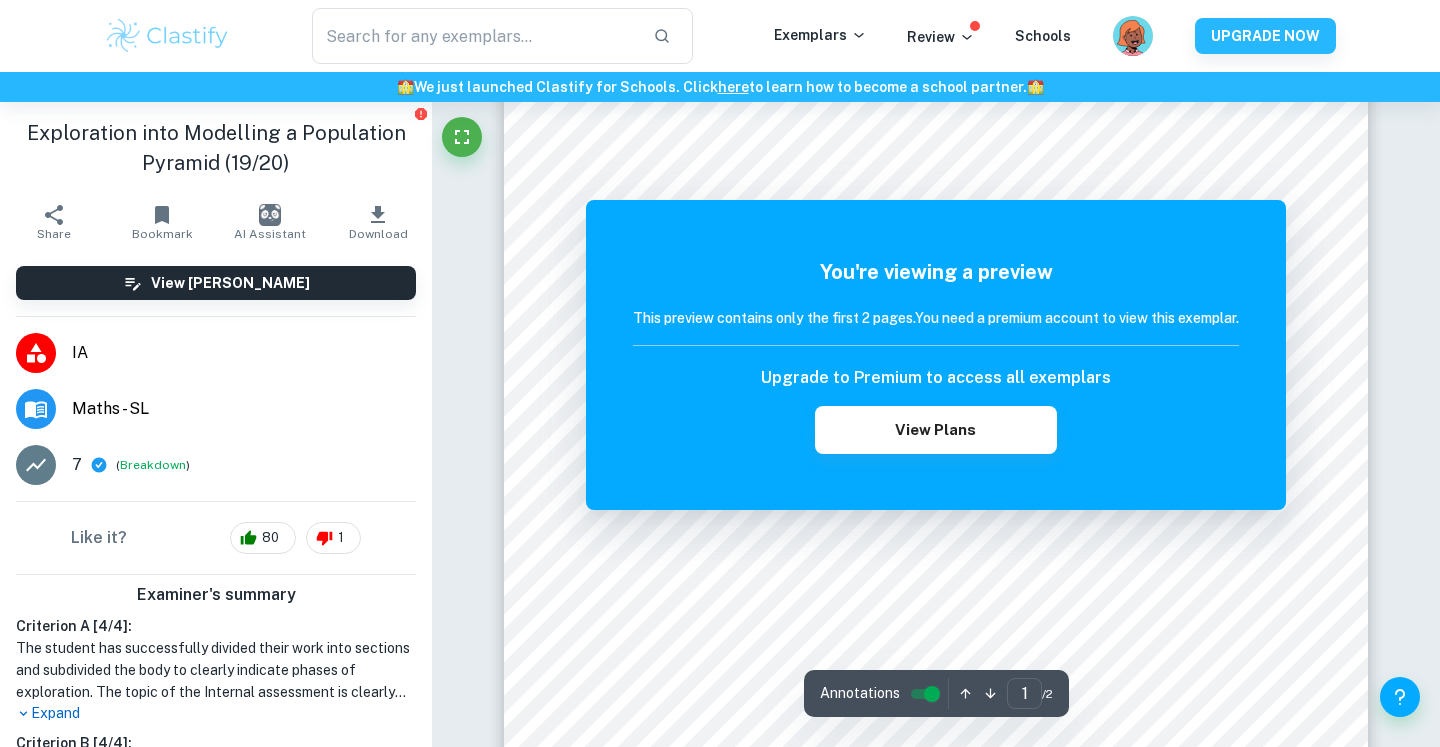 scroll, scrollTop: 57, scrollLeft: 0, axis: vertical 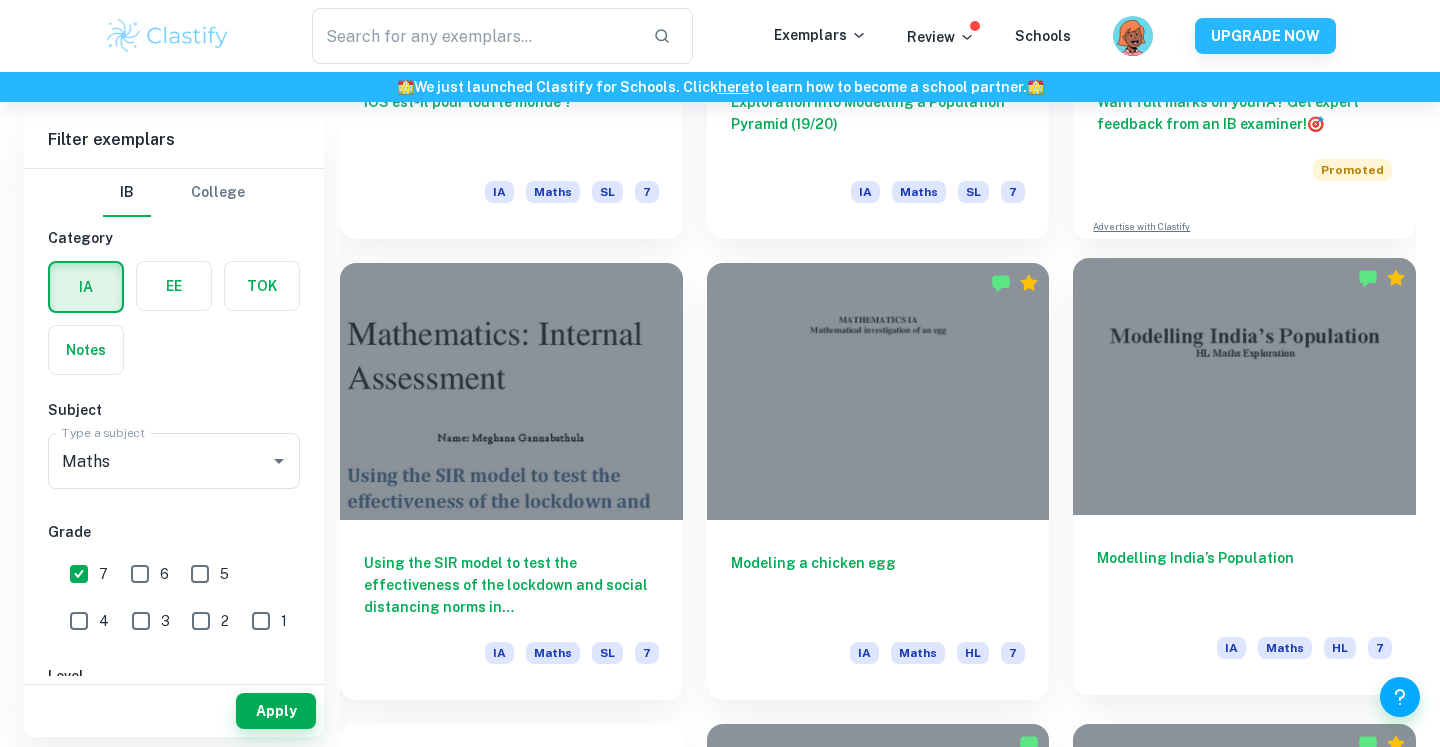 click on "IA Maths HL 7" at bounding box center [1244, 654] 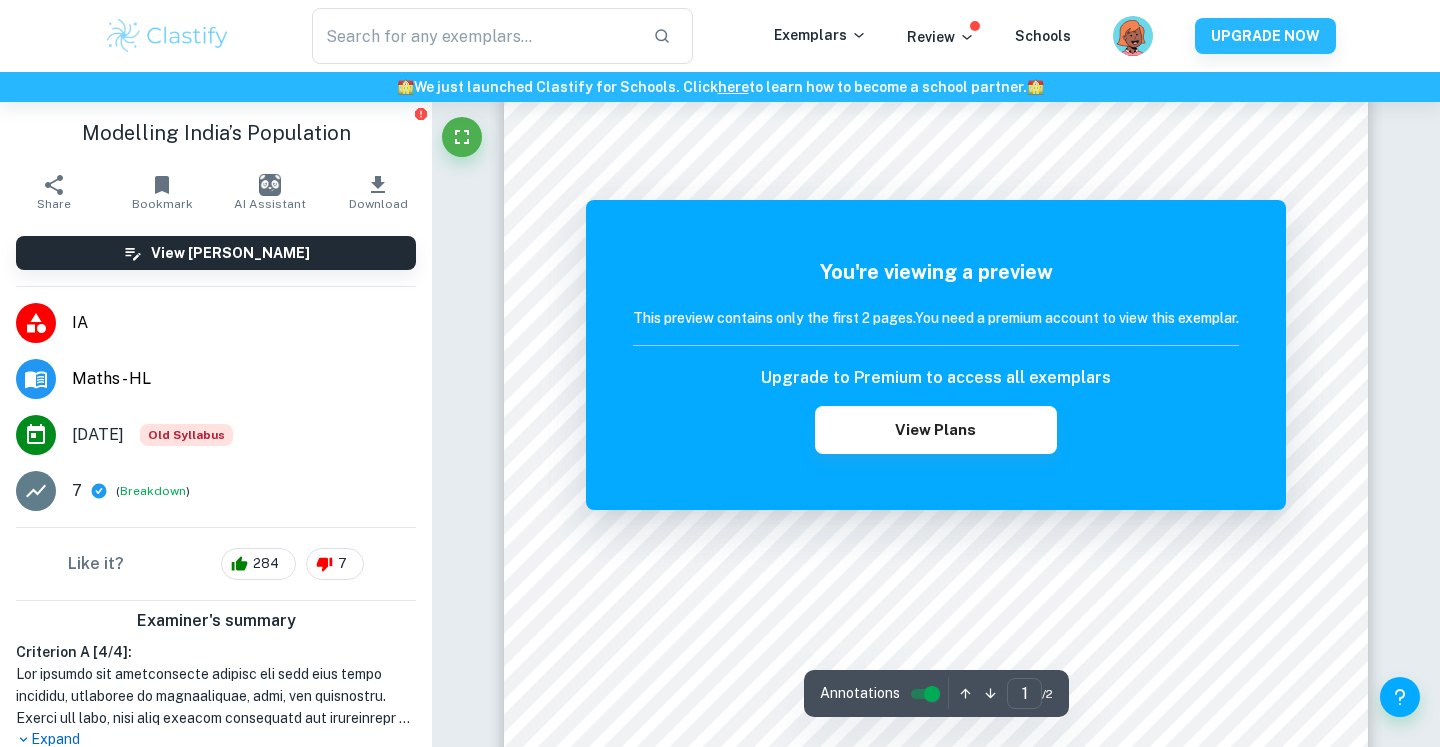 scroll, scrollTop: 104, scrollLeft: 0, axis: vertical 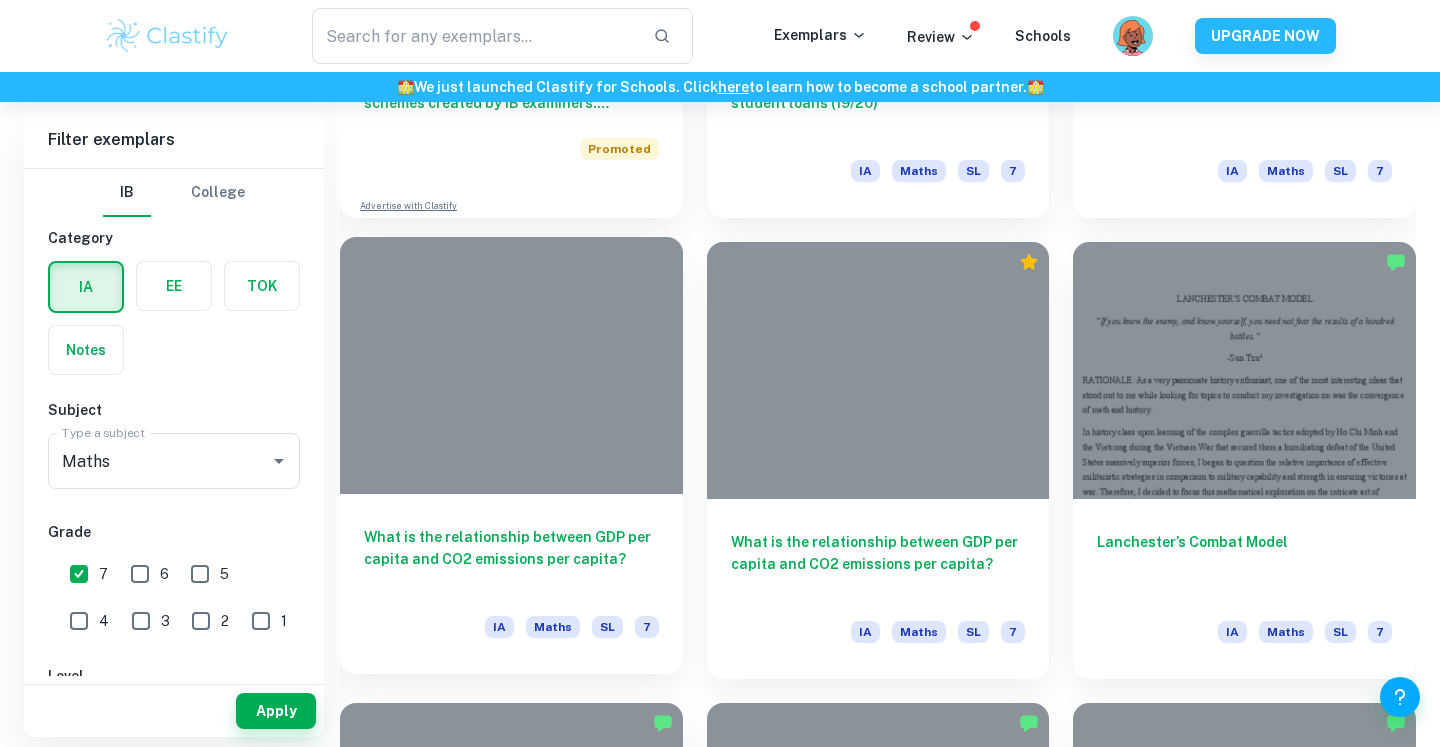 click on "What is the relationship between GDP per capita and CO2 emissions per capita? IA Maths SL 7" at bounding box center [511, 584] 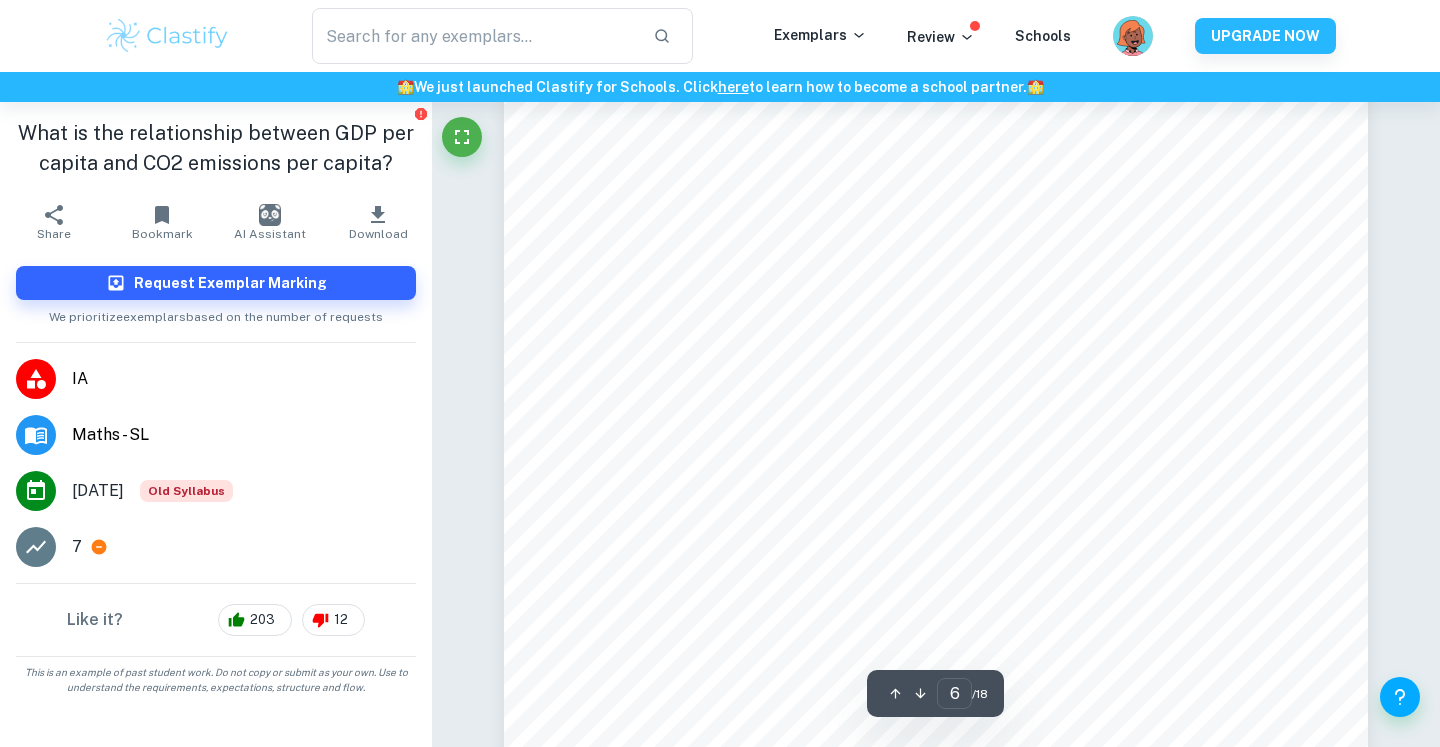 scroll, scrollTop: 7254, scrollLeft: 0, axis: vertical 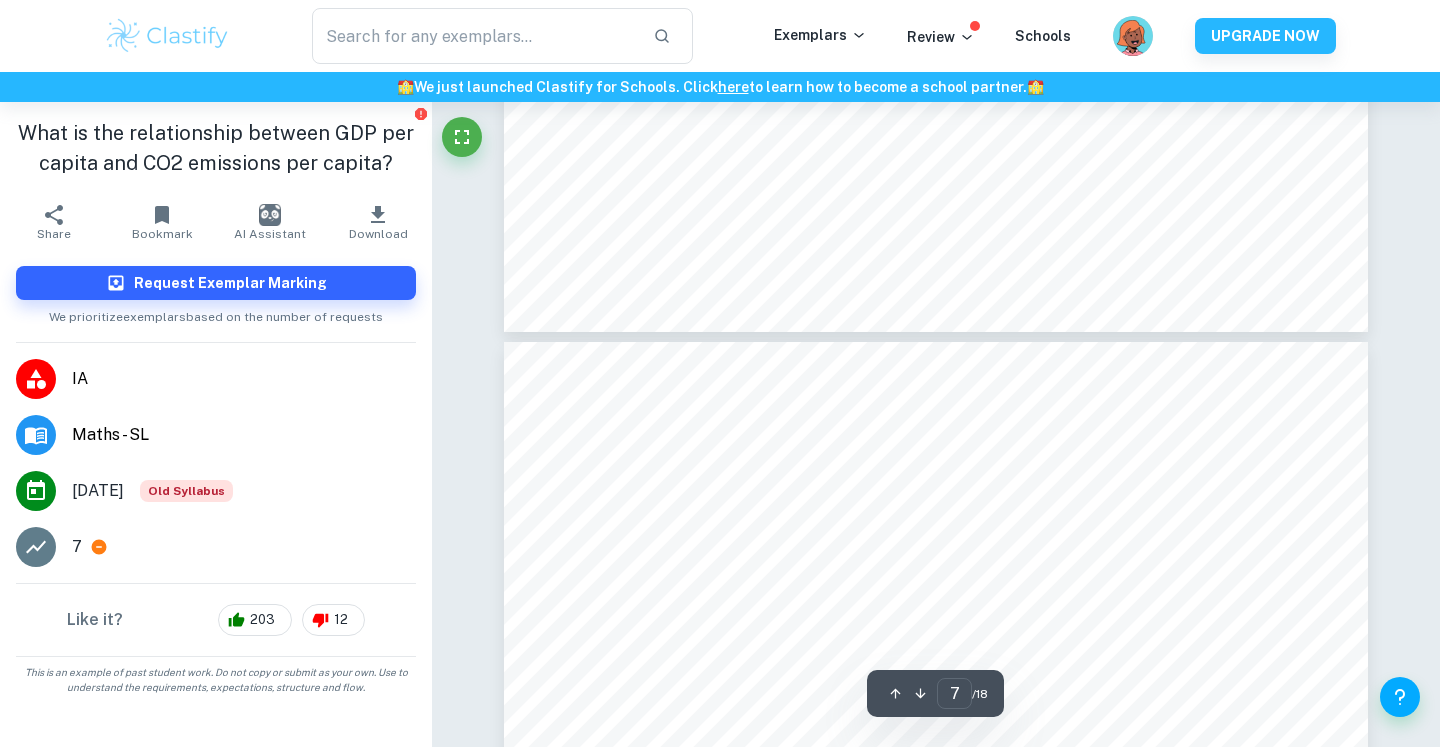 type on "8" 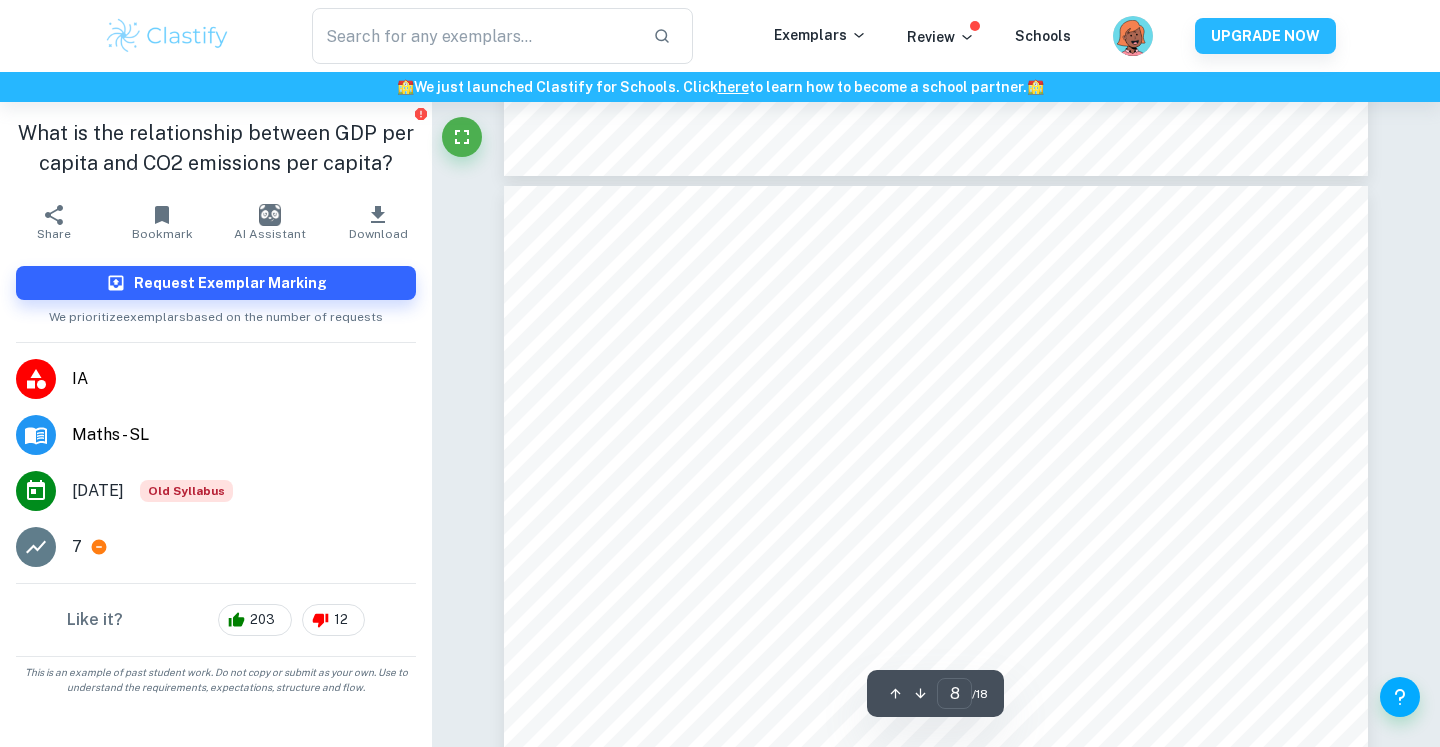 scroll, scrollTop: 9330, scrollLeft: 0, axis: vertical 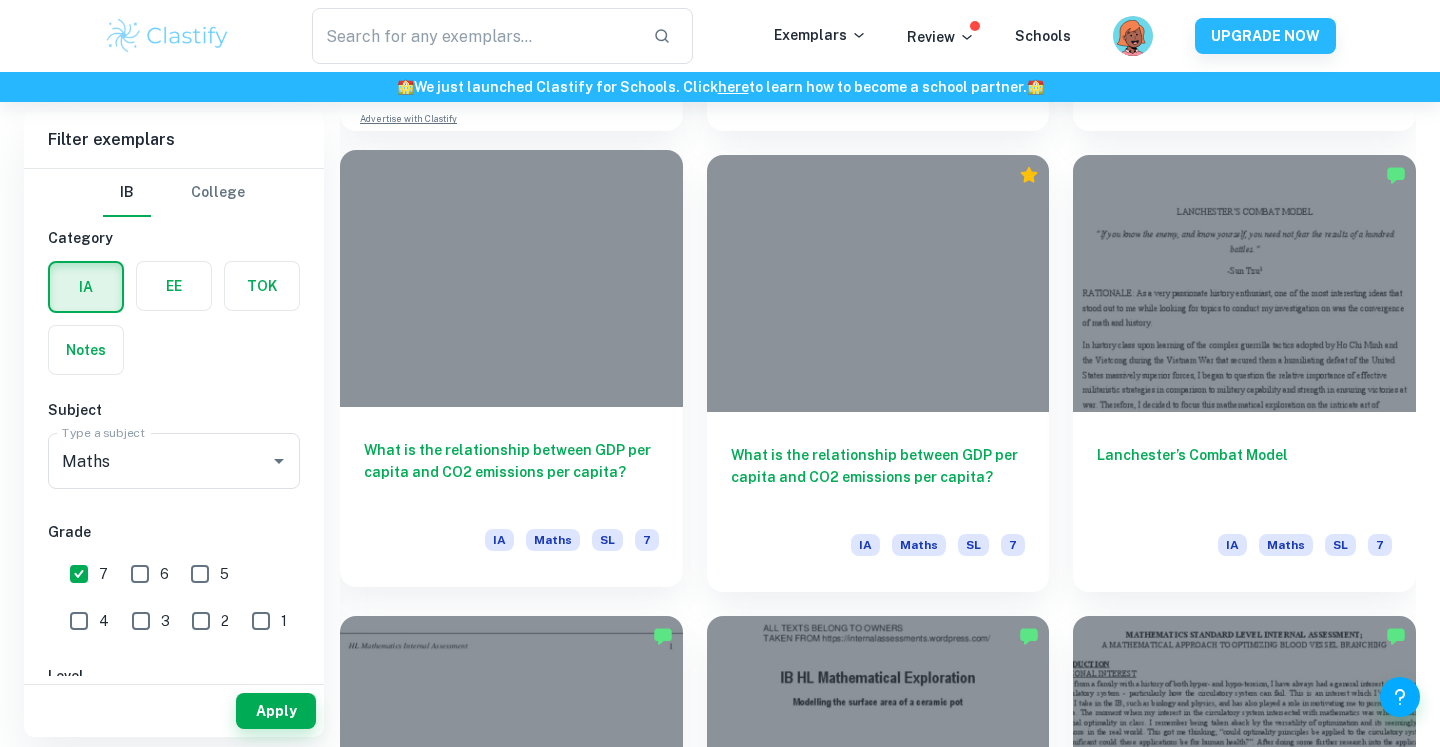 click on "What is the relationship between GDP per capita and CO2 emissions per capita? IA Maths SL 7" at bounding box center [511, 497] 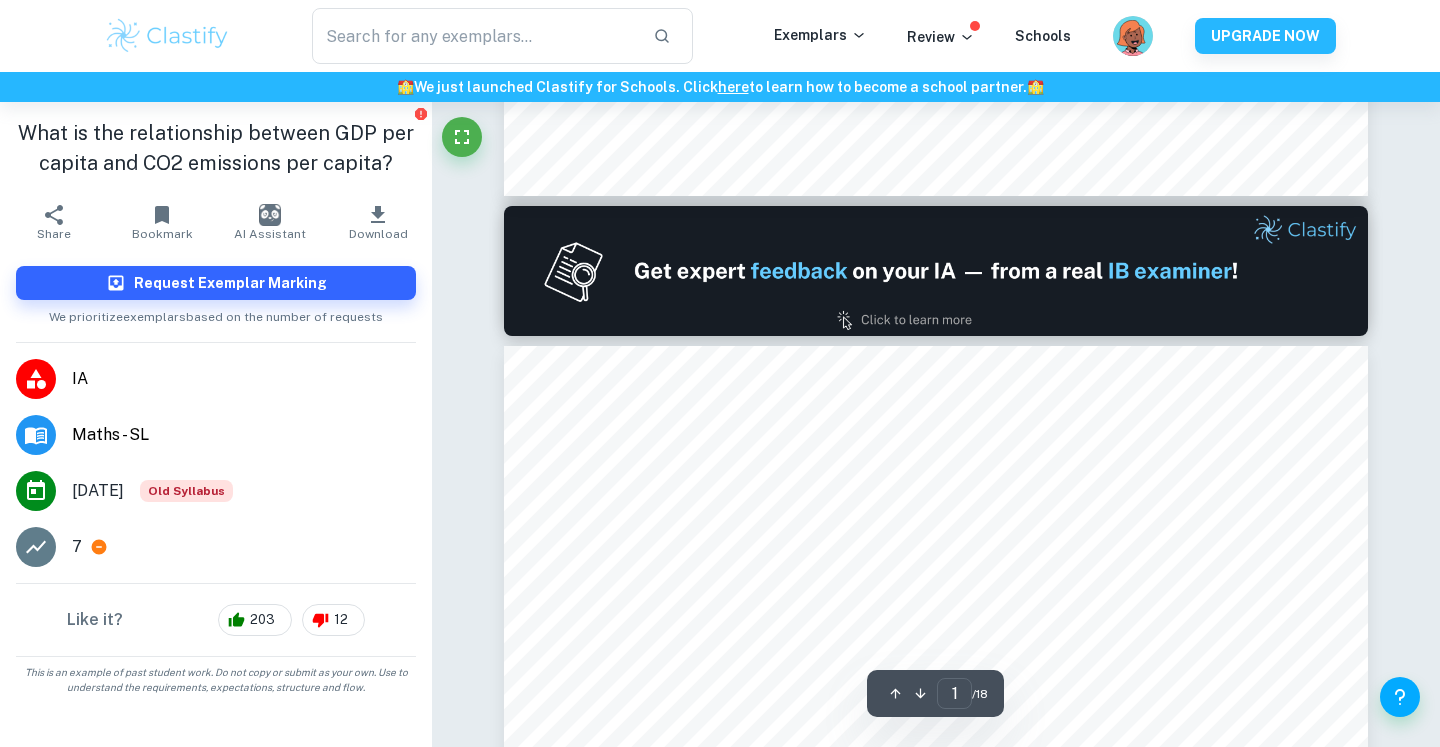 type on "2" 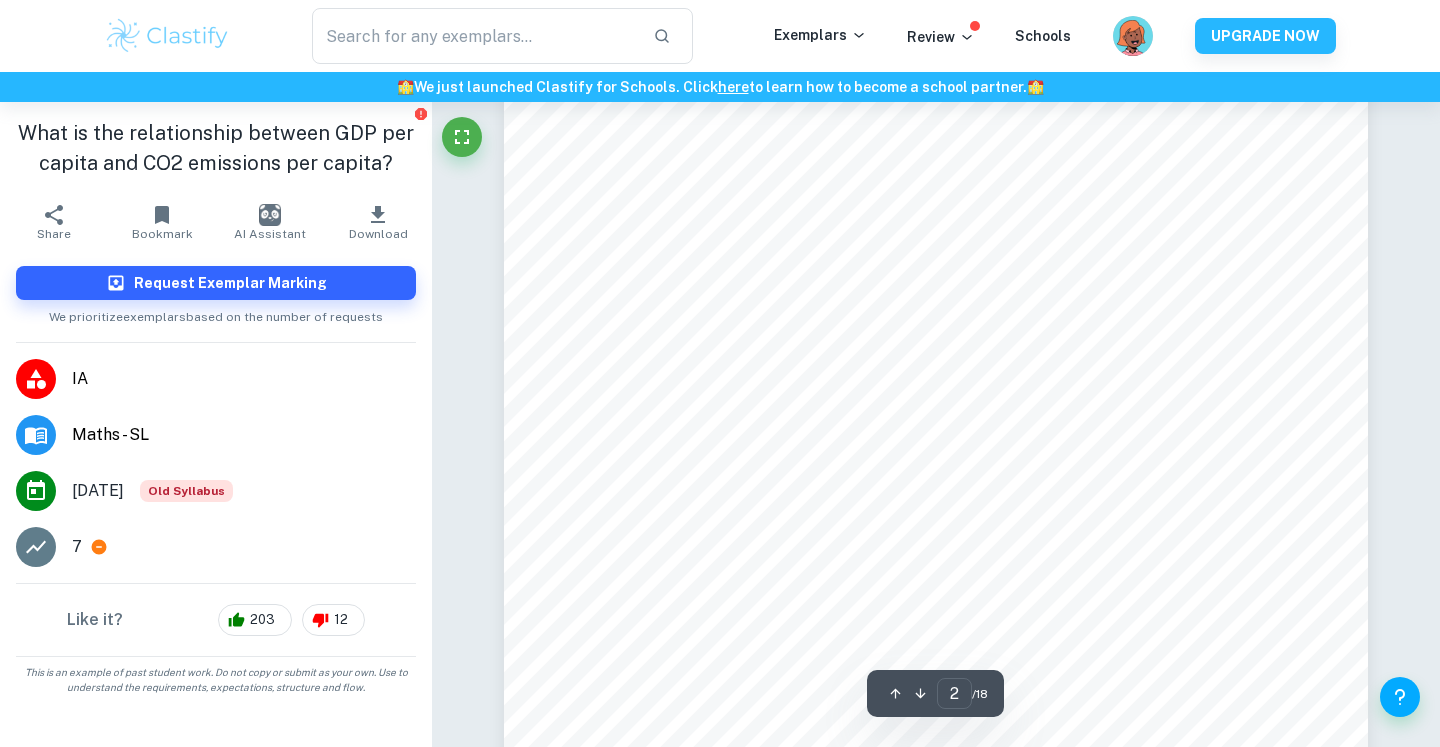 scroll, scrollTop: 1807, scrollLeft: 0, axis: vertical 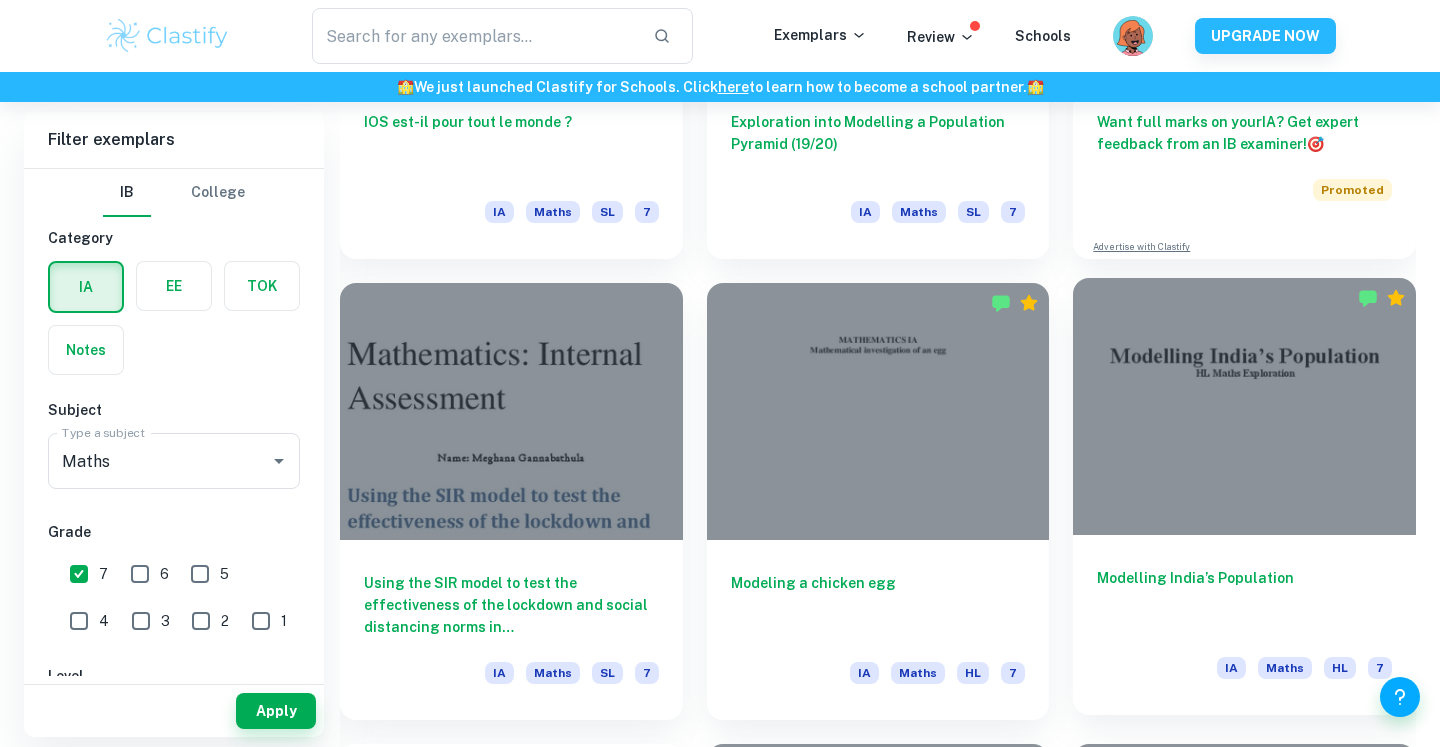 click on "Modelling India’s Population" at bounding box center [1244, 600] 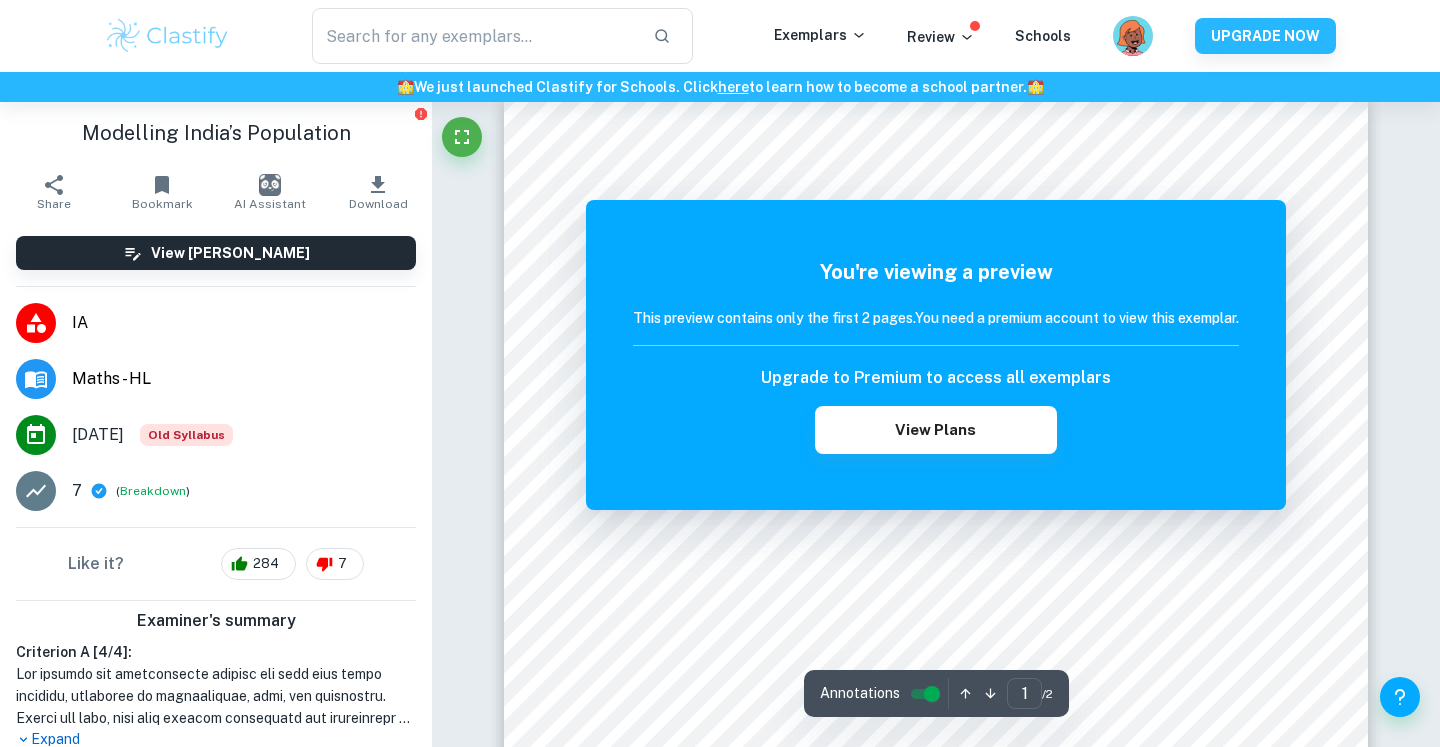 scroll, scrollTop: 31, scrollLeft: 0, axis: vertical 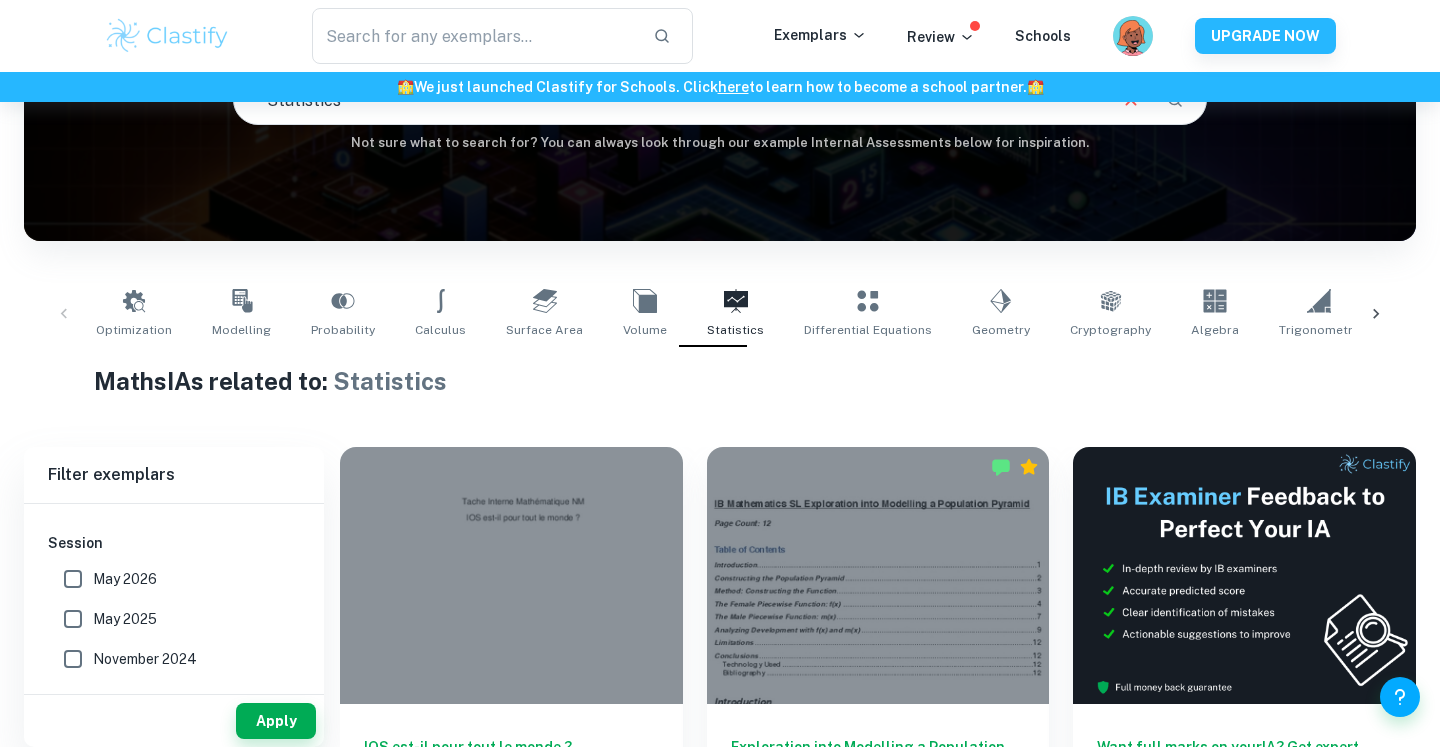 click on "May 2026" at bounding box center [73, 579] 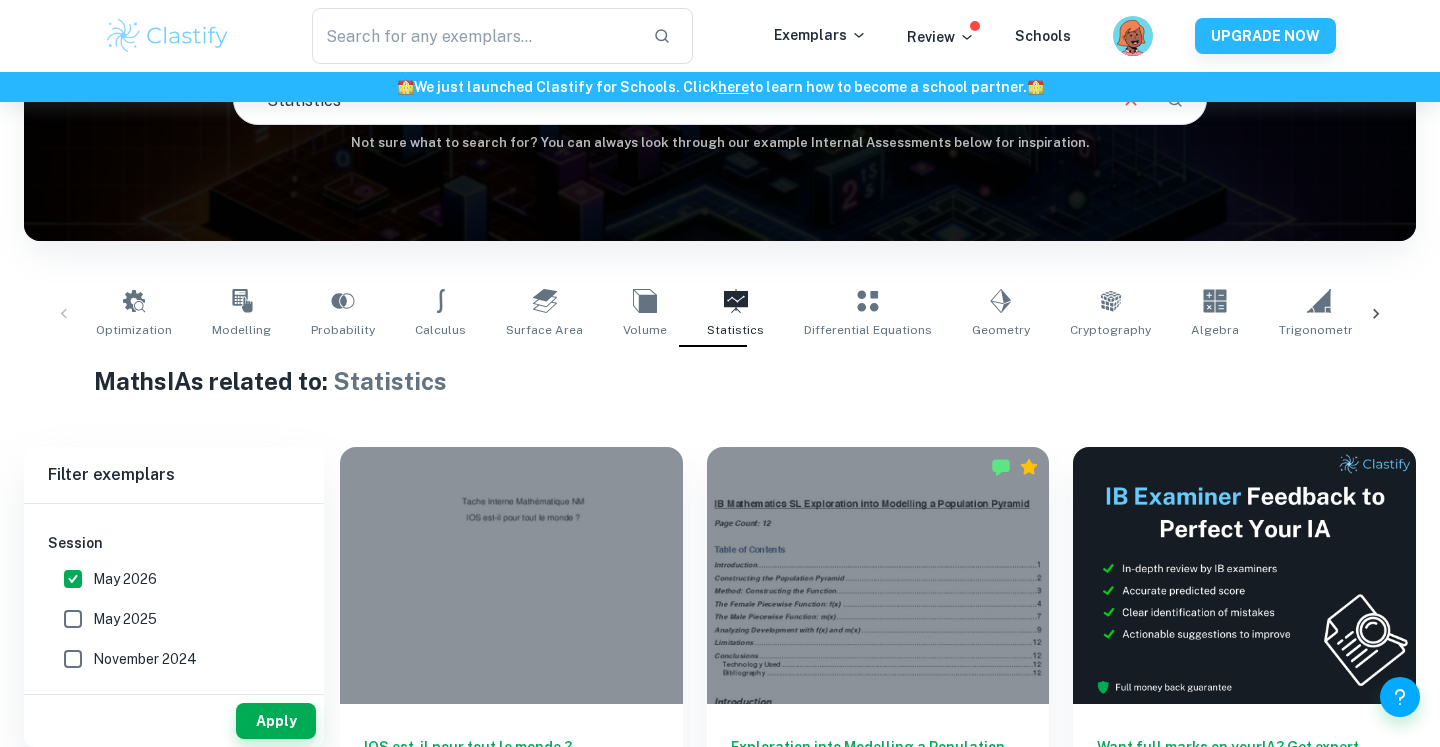 click on "May 2025" at bounding box center (73, 619) 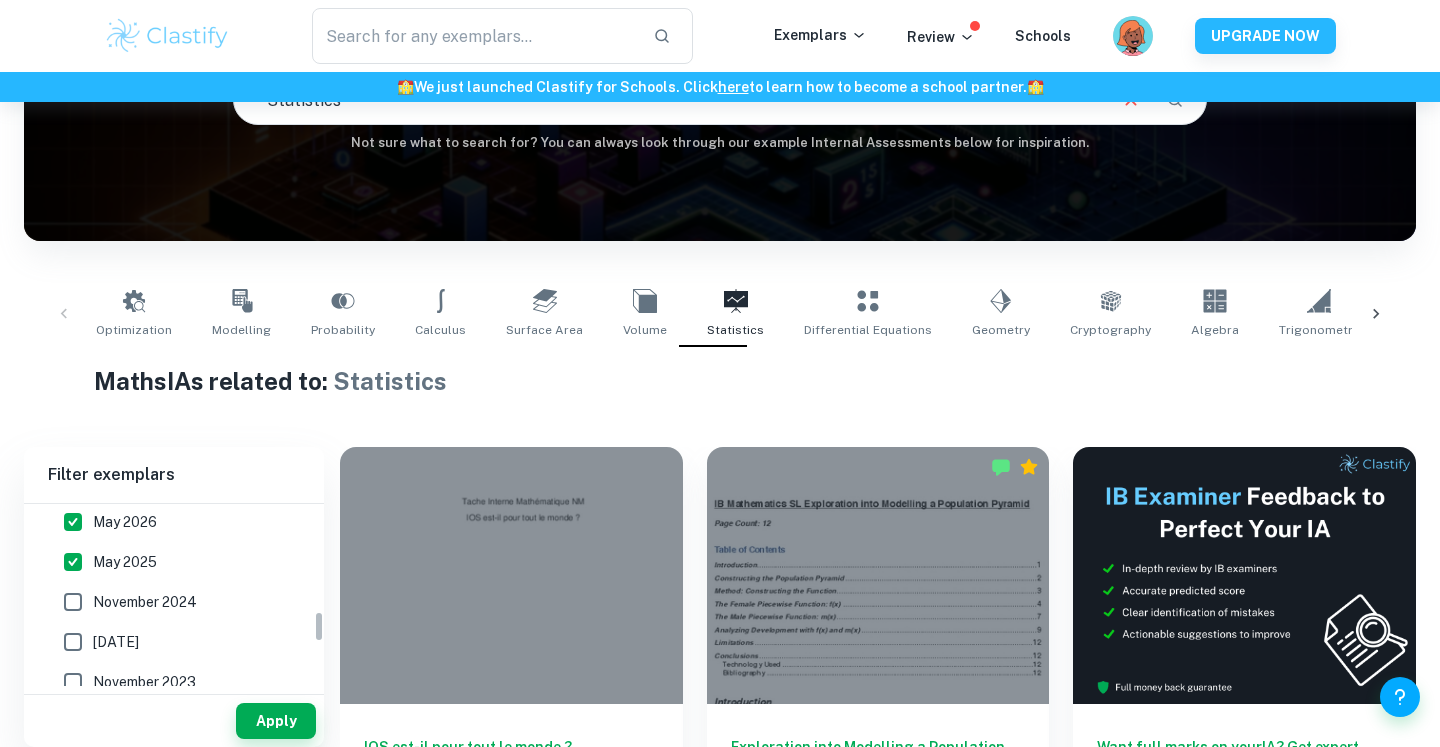 scroll, scrollTop: 625, scrollLeft: 0, axis: vertical 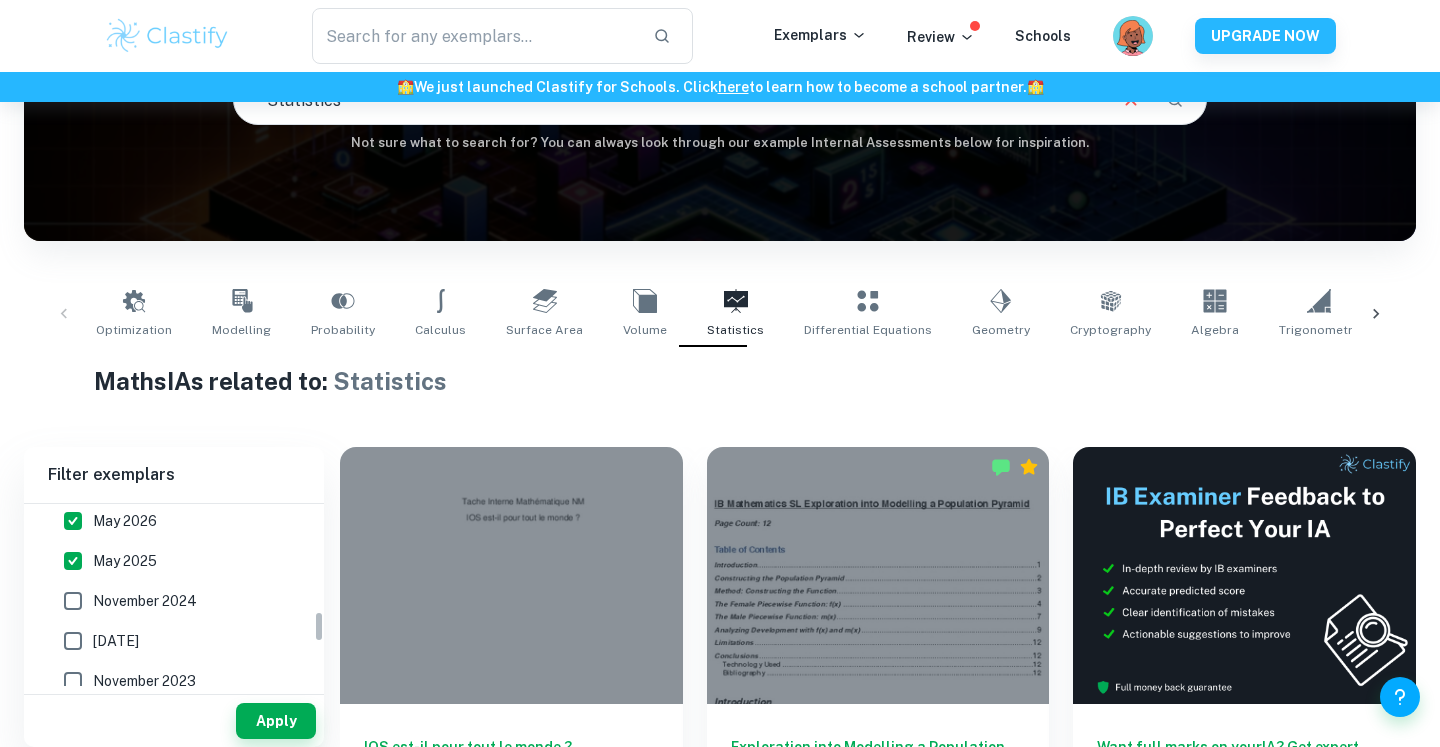 click on "November 2024" at bounding box center (73, 601) 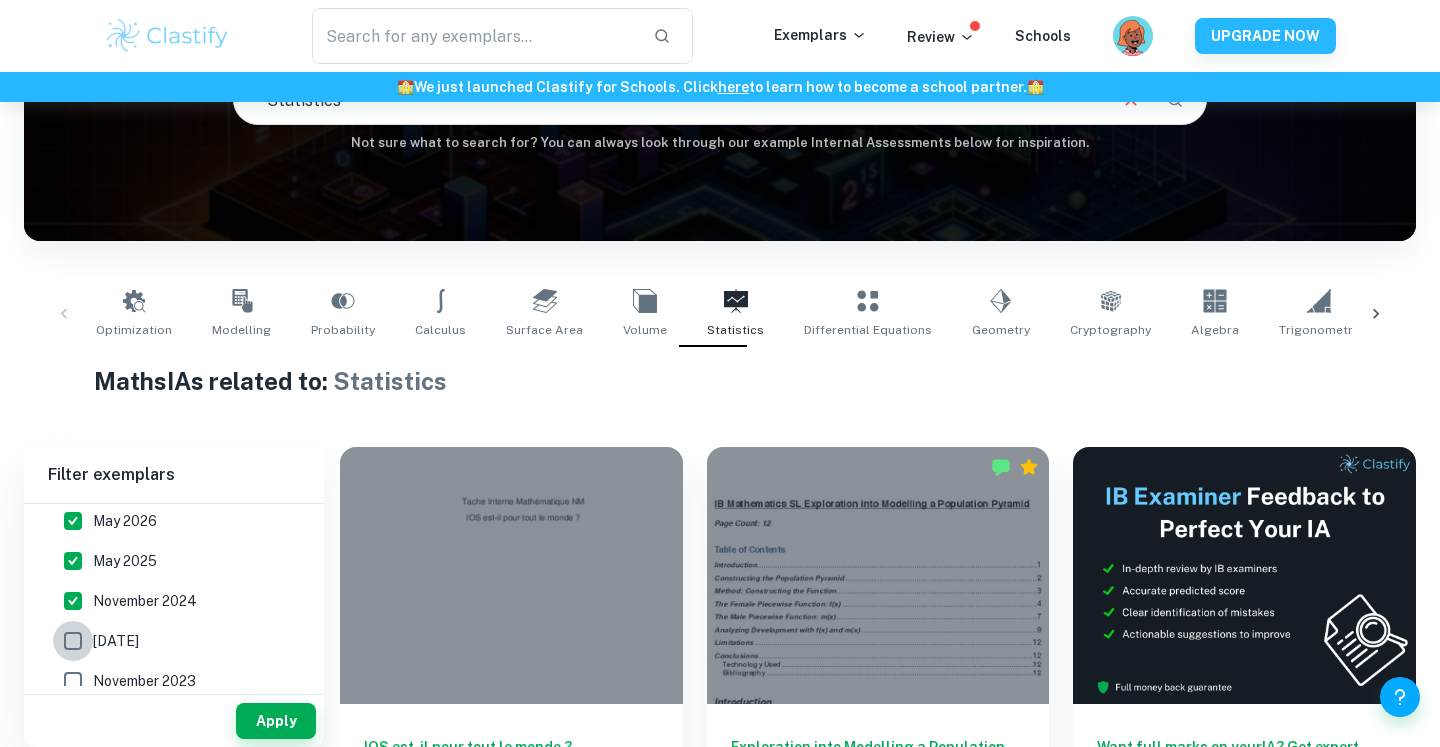 click on "[DATE]" at bounding box center (73, 641) 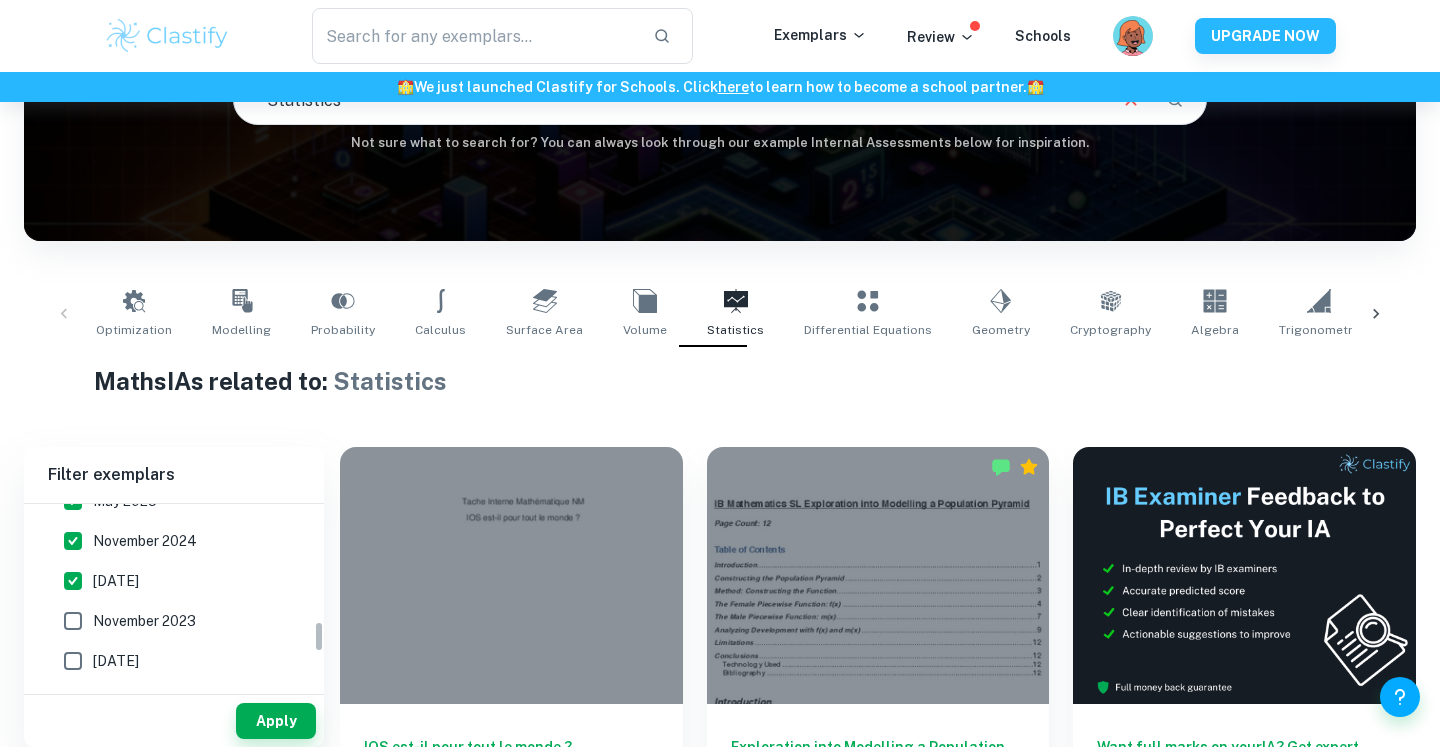 scroll, scrollTop: 687, scrollLeft: 0, axis: vertical 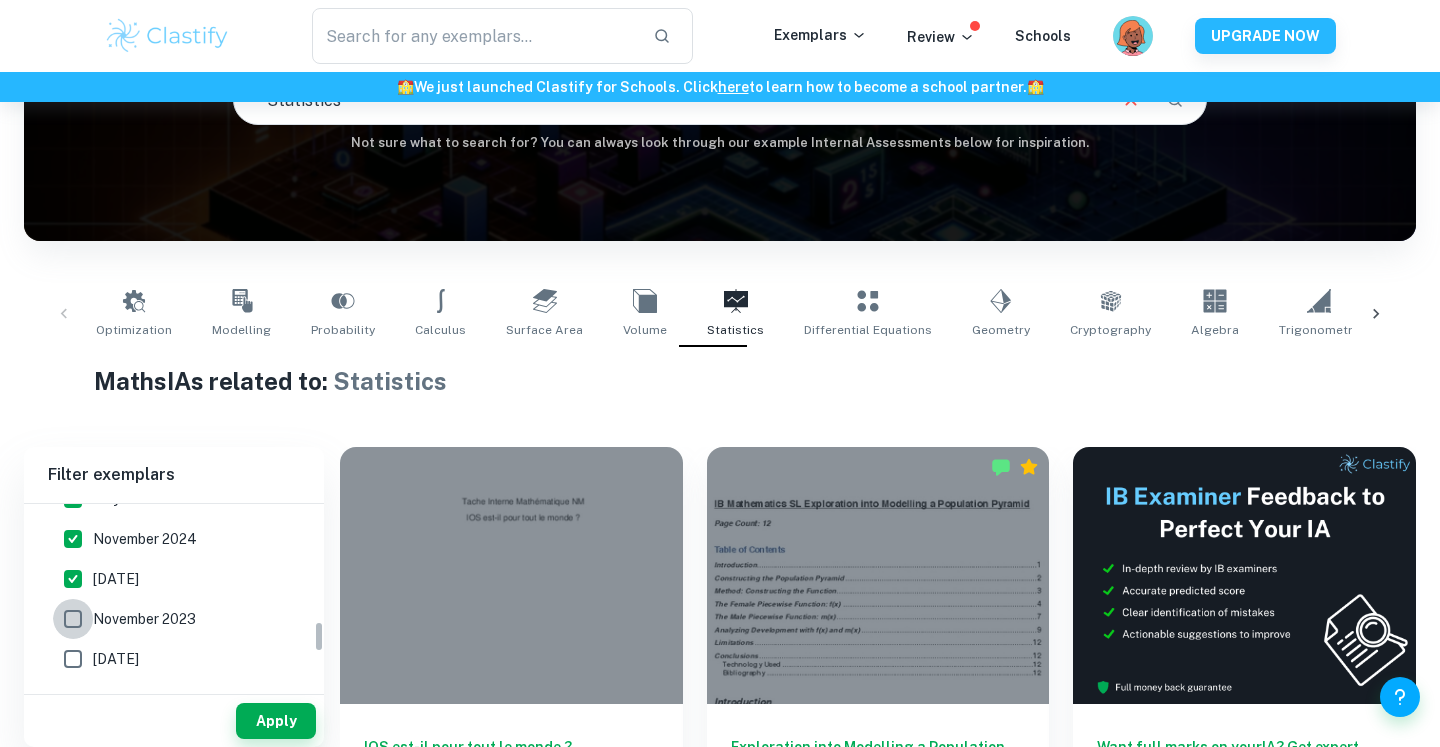 click on "November 2023" at bounding box center (73, 619) 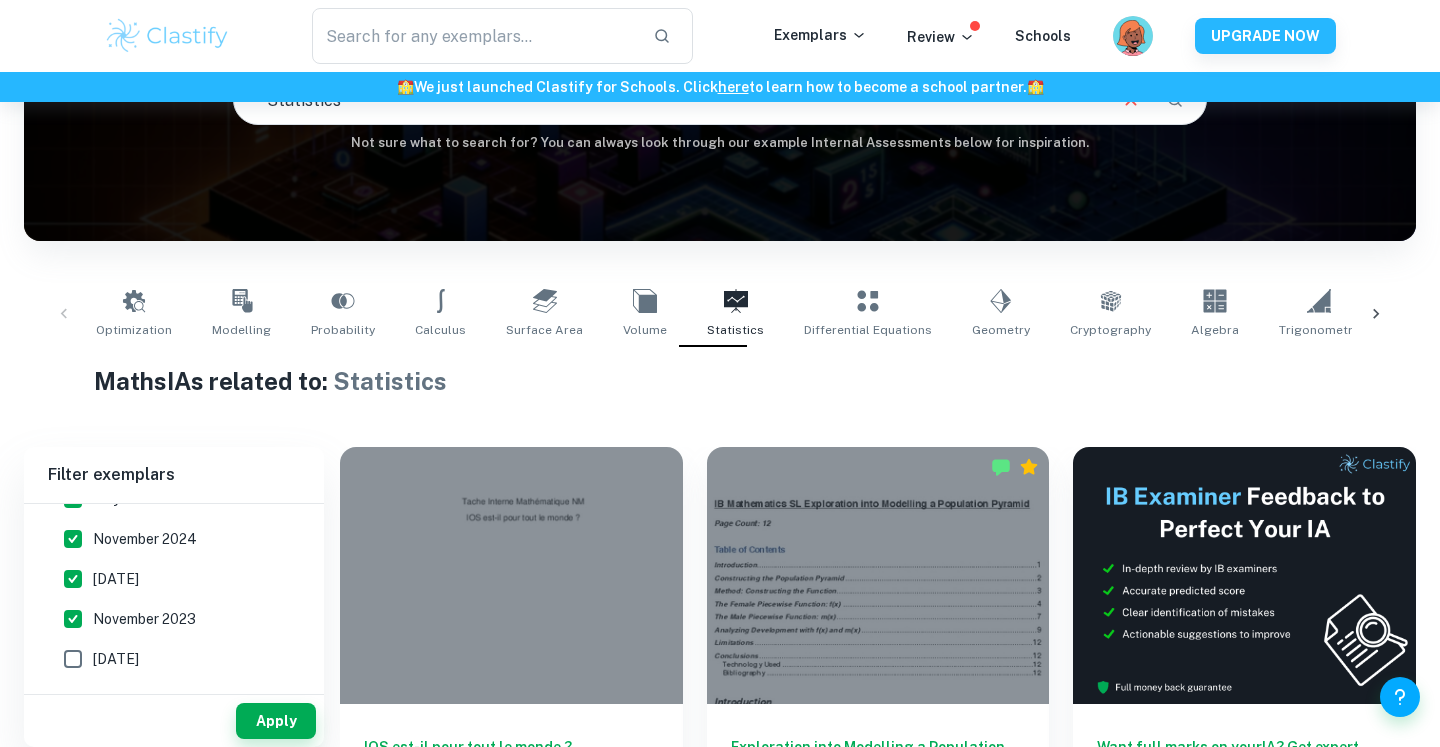 click on "[DATE]" at bounding box center (73, 659) 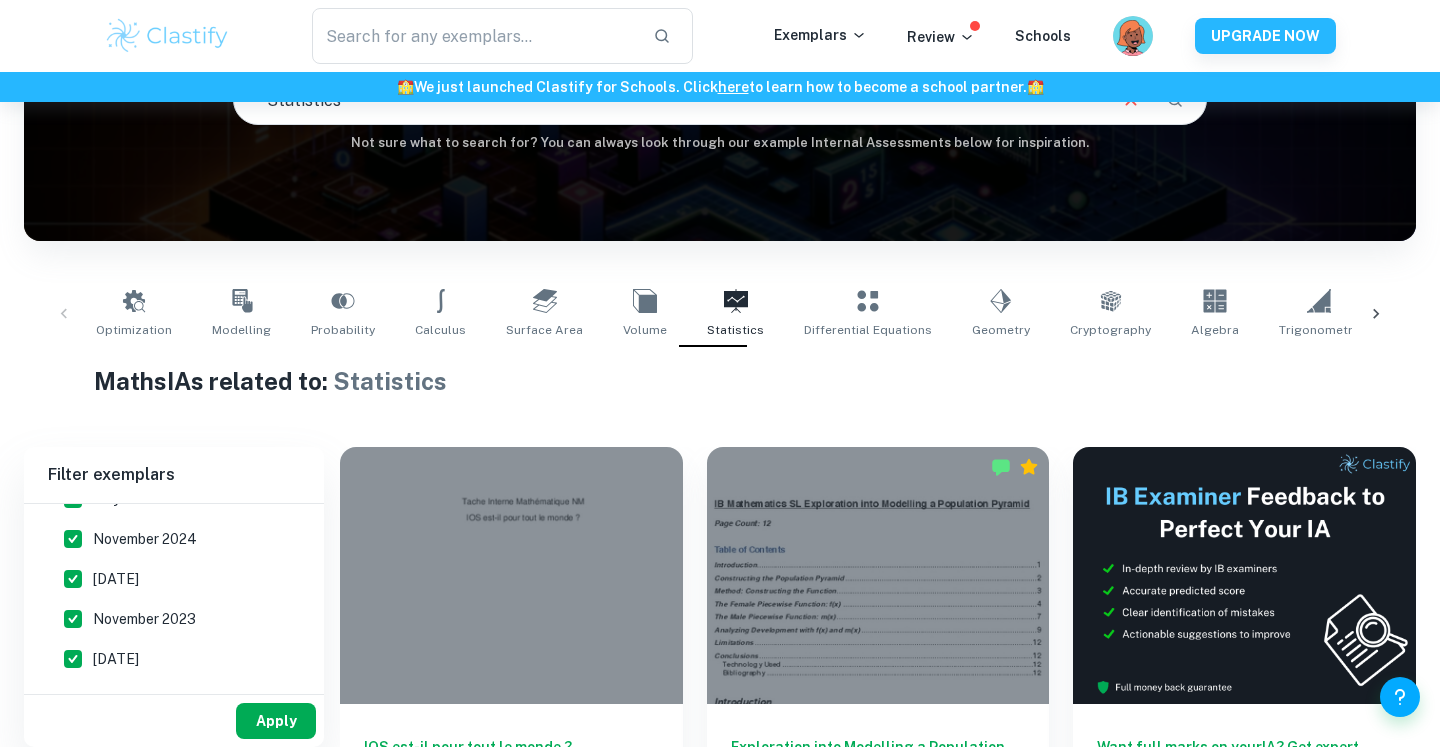 click on "Apply" at bounding box center (276, 721) 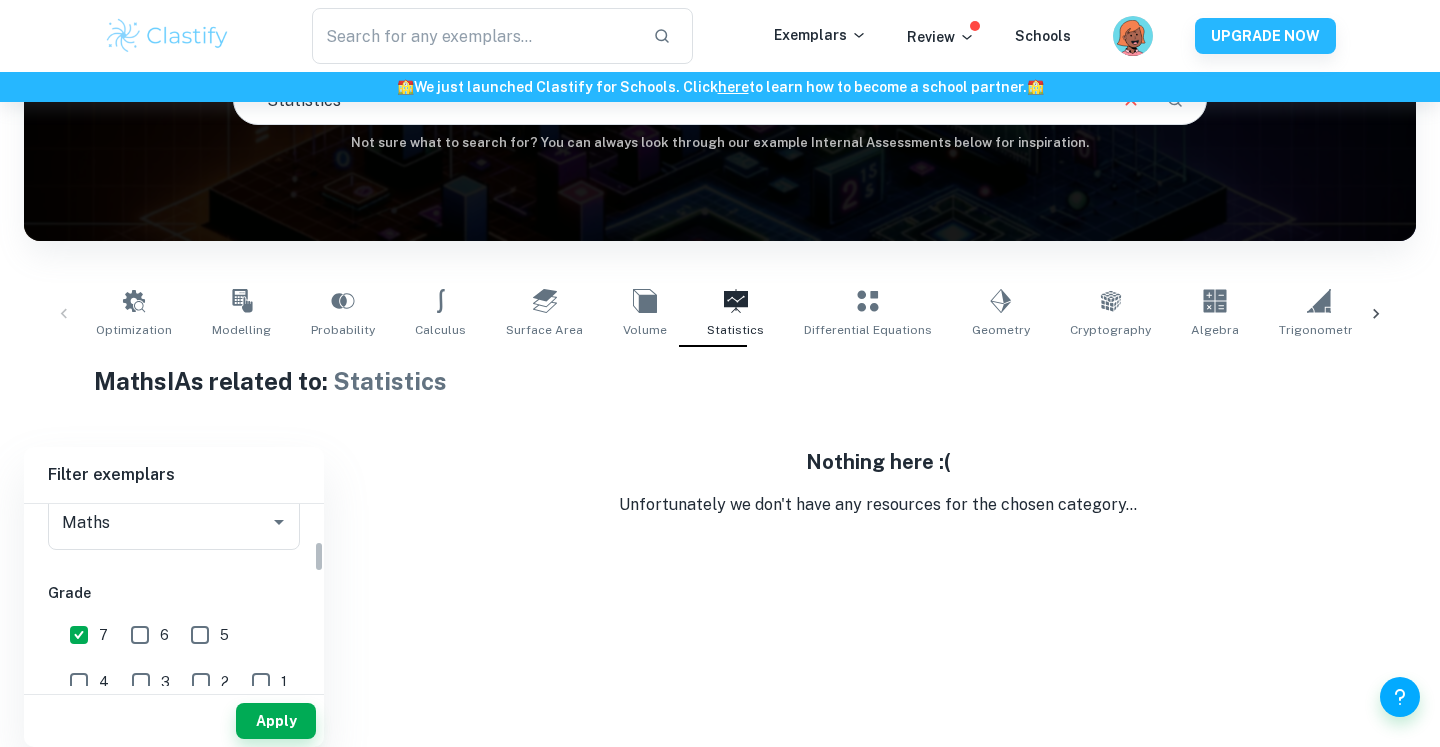 scroll, scrollTop: 0, scrollLeft: 0, axis: both 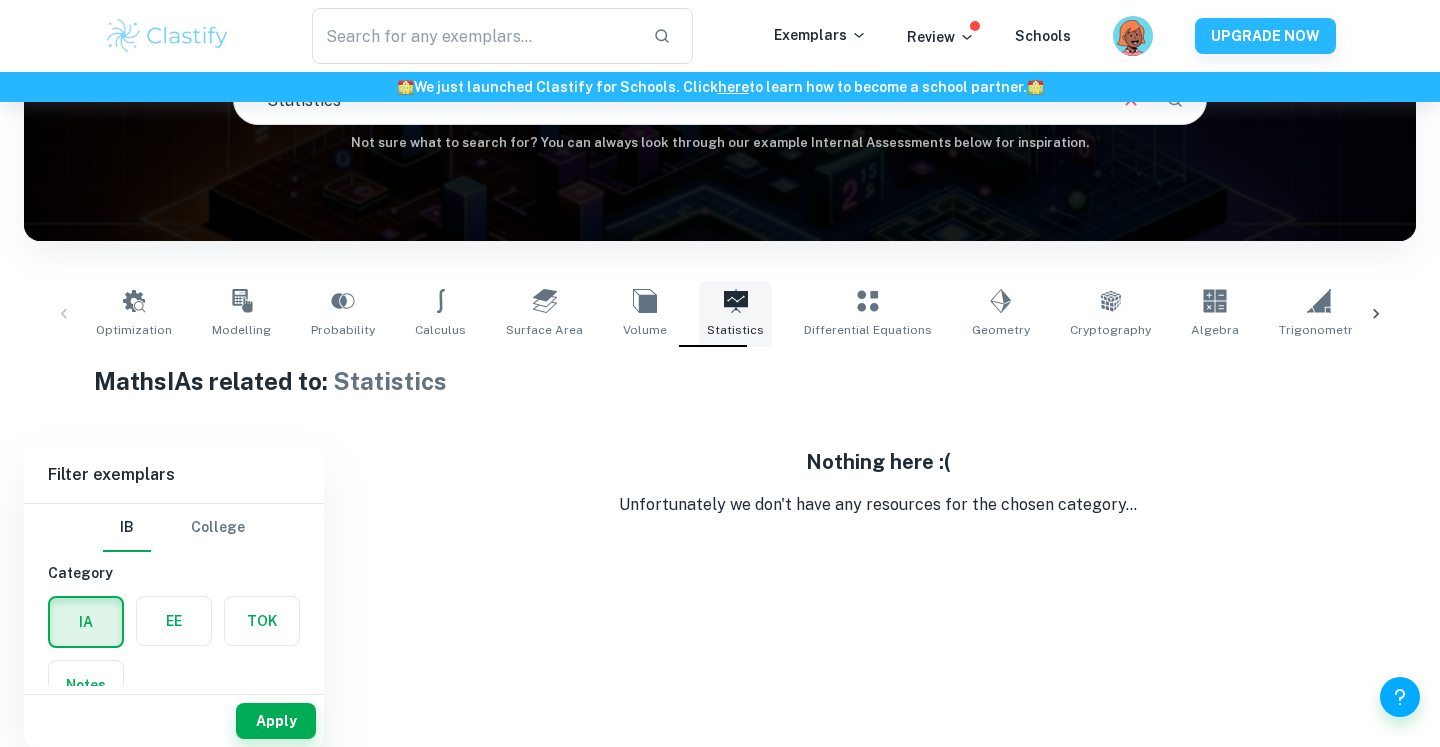 click on "Statistics" at bounding box center [735, 330] 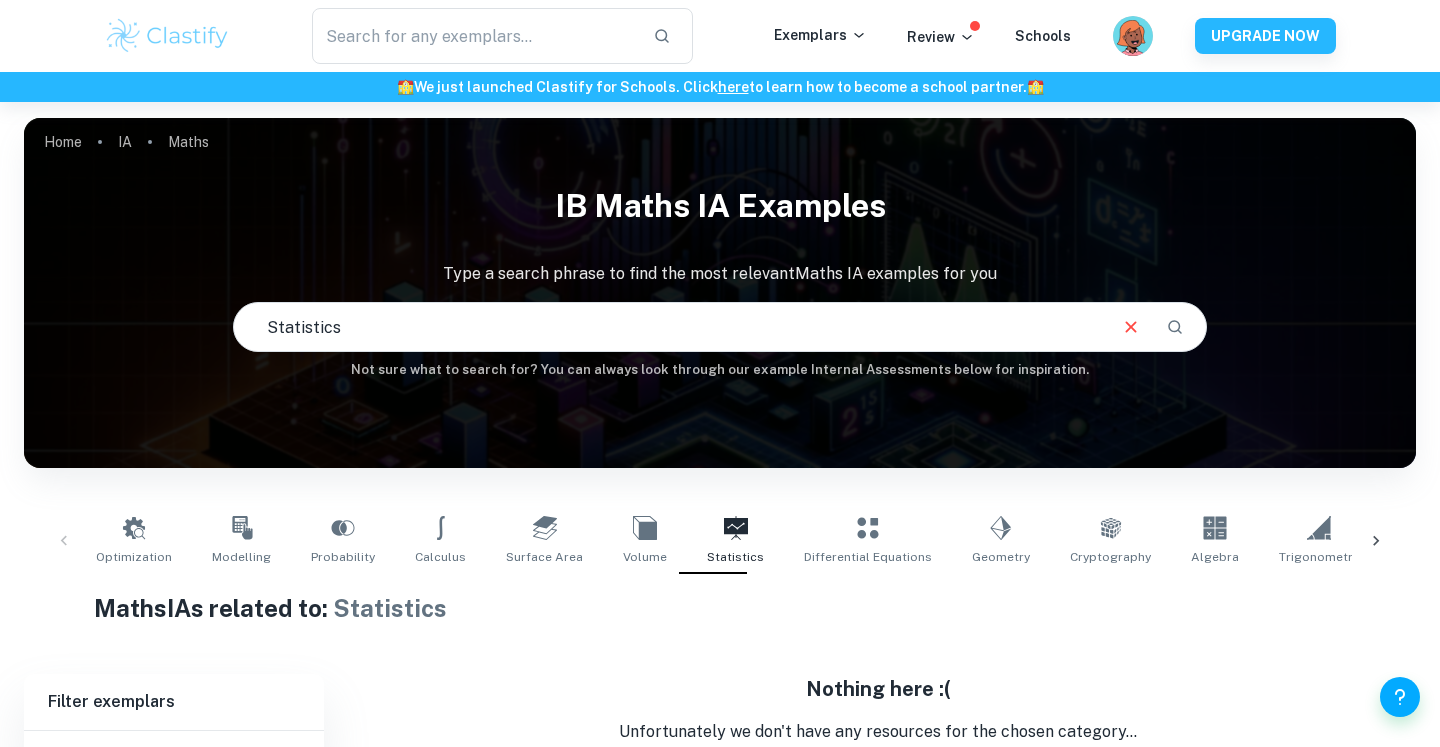 scroll, scrollTop: 227, scrollLeft: 0, axis: vertical 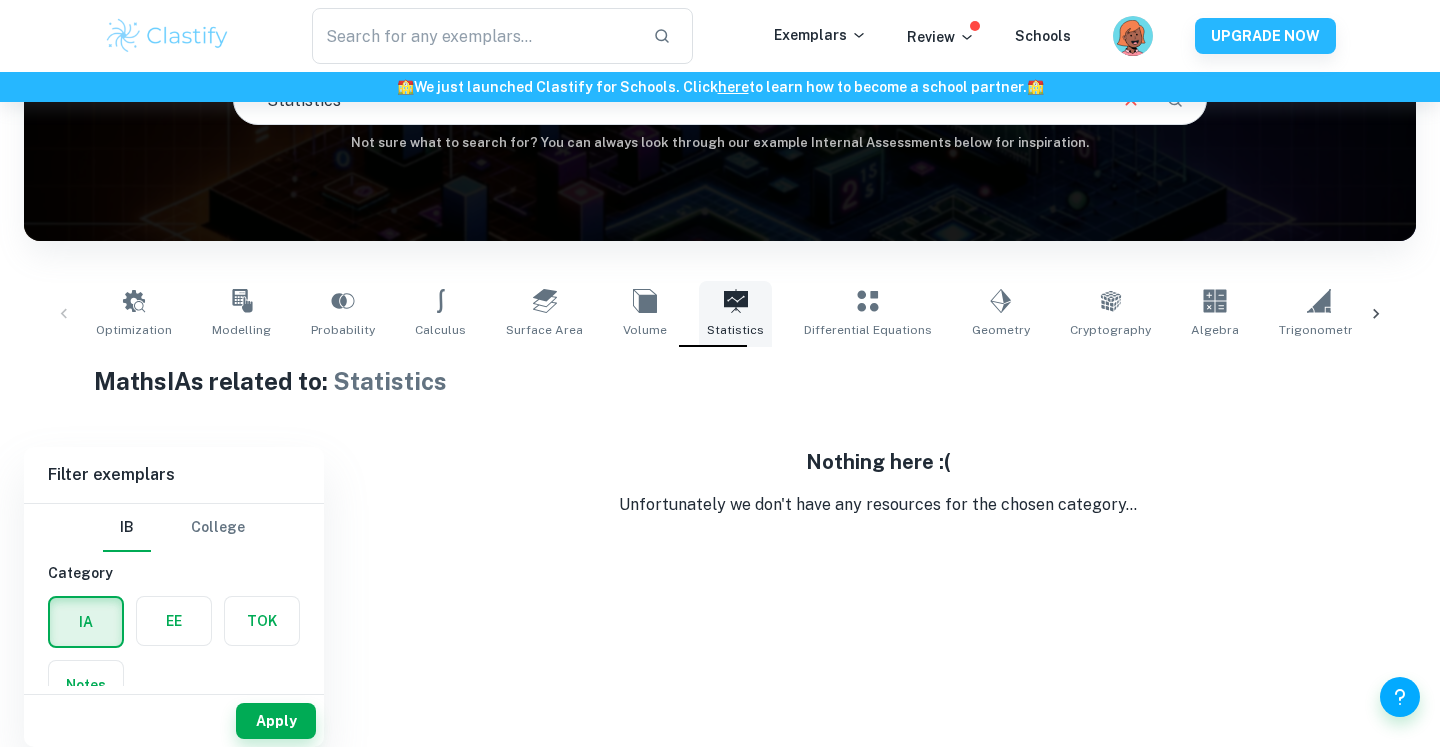 click on "Statistics" at bounding box center [735, 330] 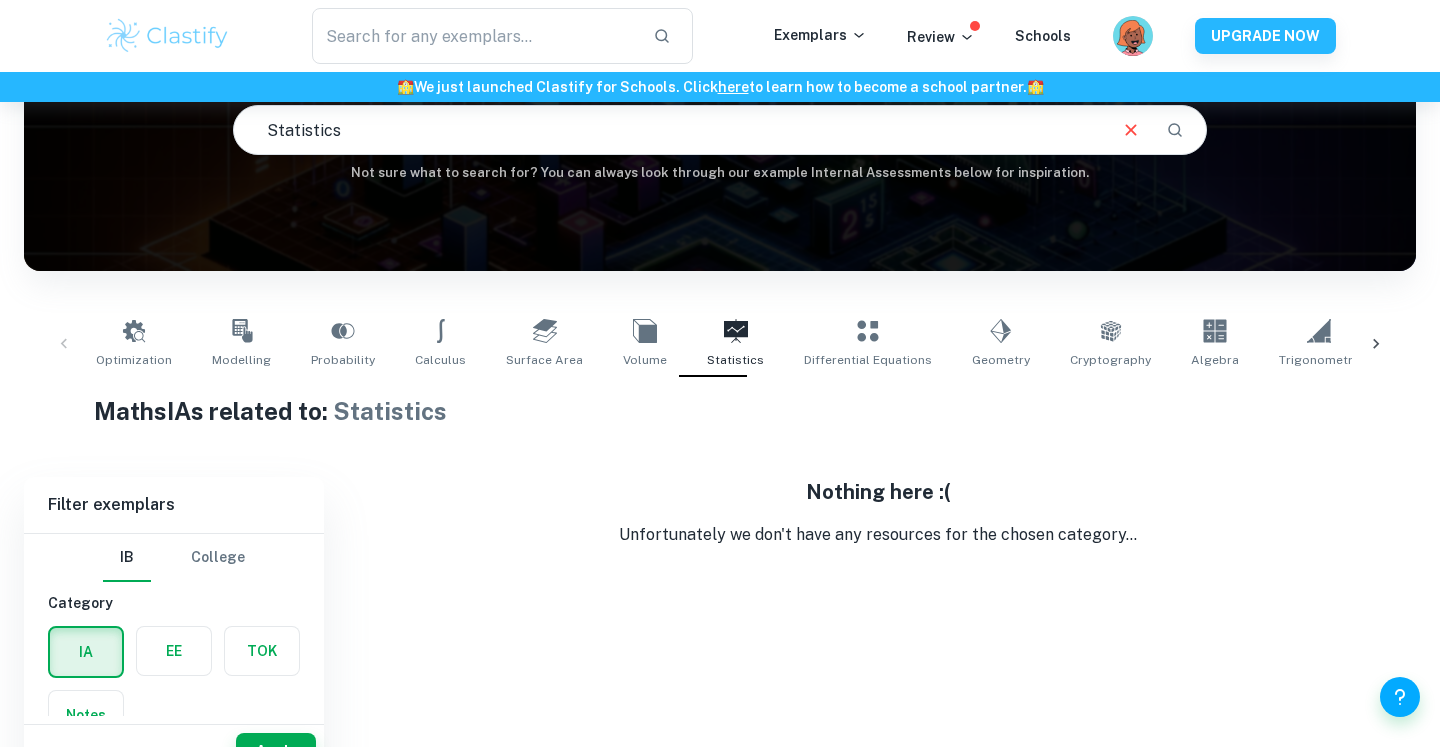 scroll, scrollTop: 227, scrollLeft: 0, axis: vertical 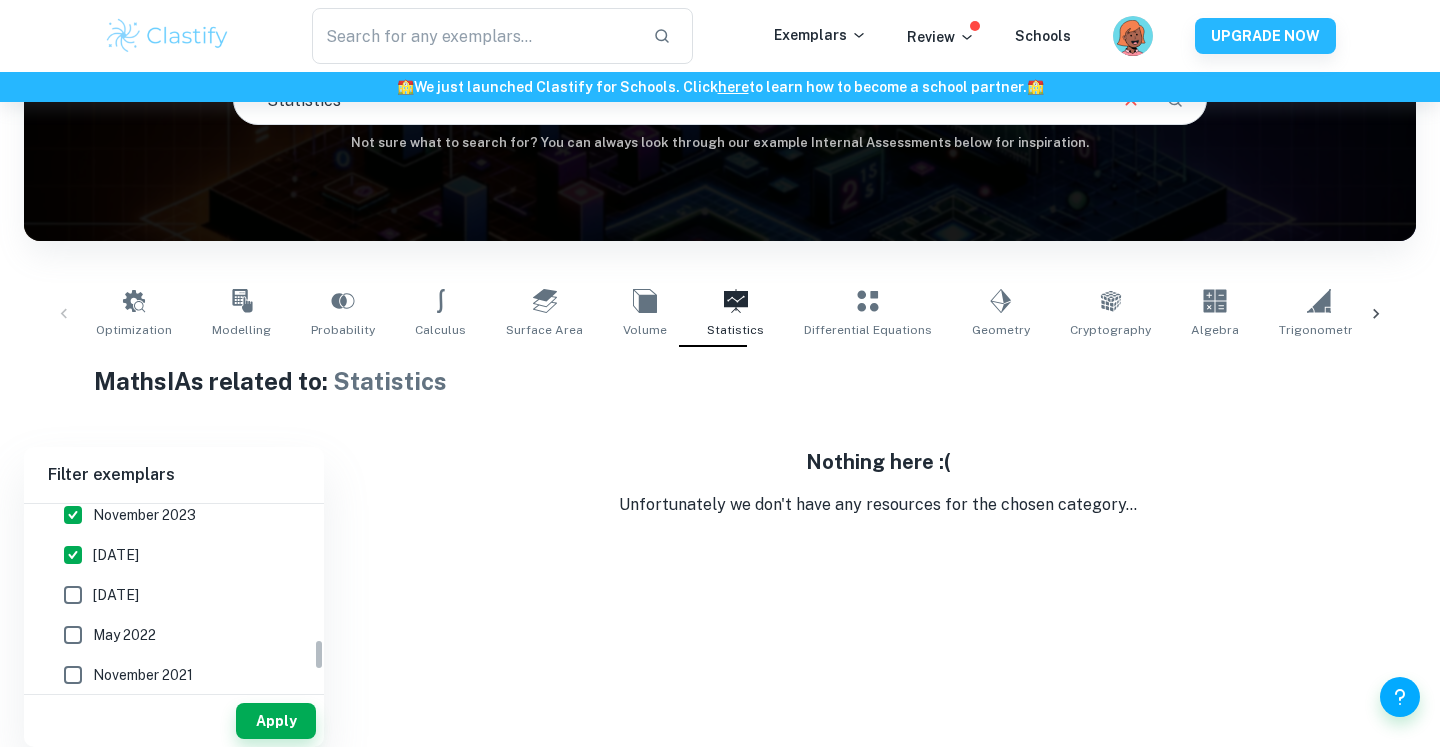 click on "[DATE]" at bounding box center [73, 595] 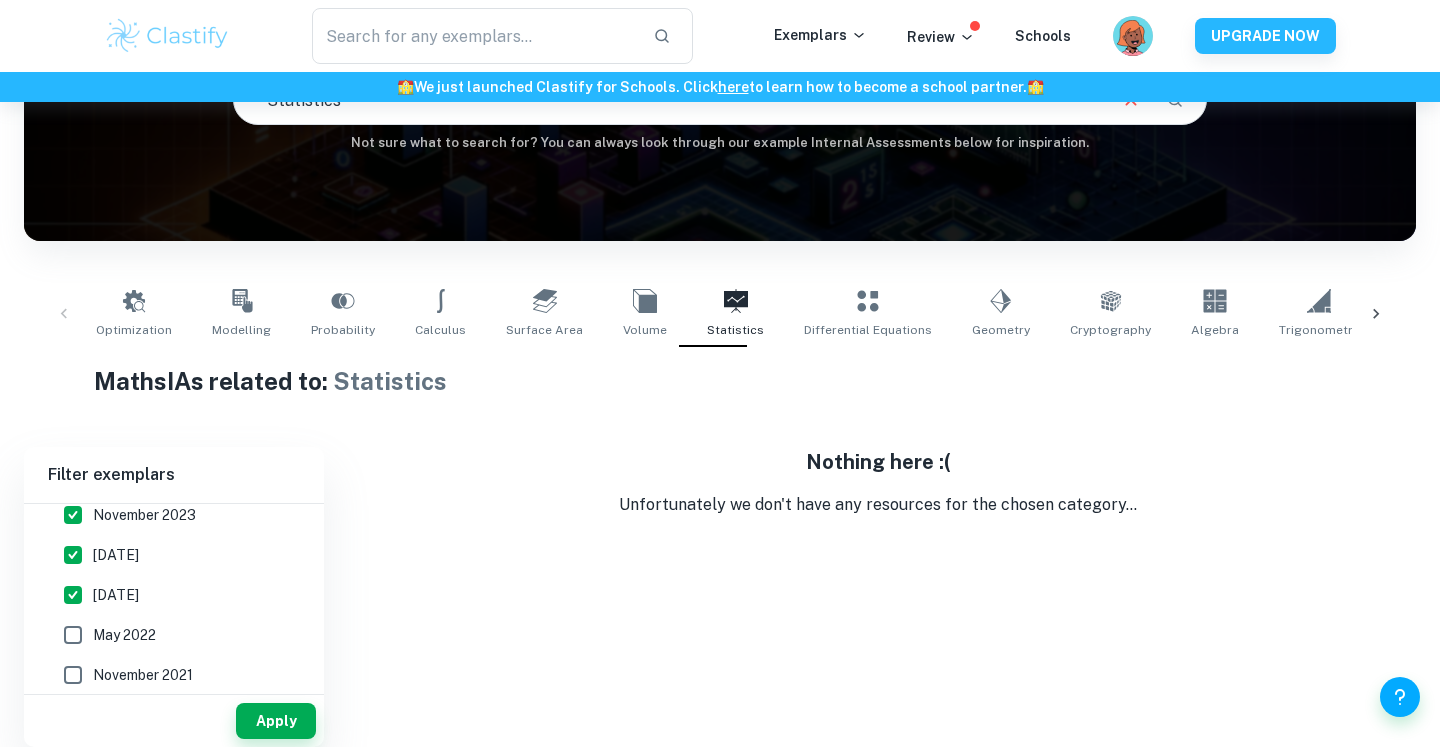 click on "May 2022" at bounding box center (73, 635) 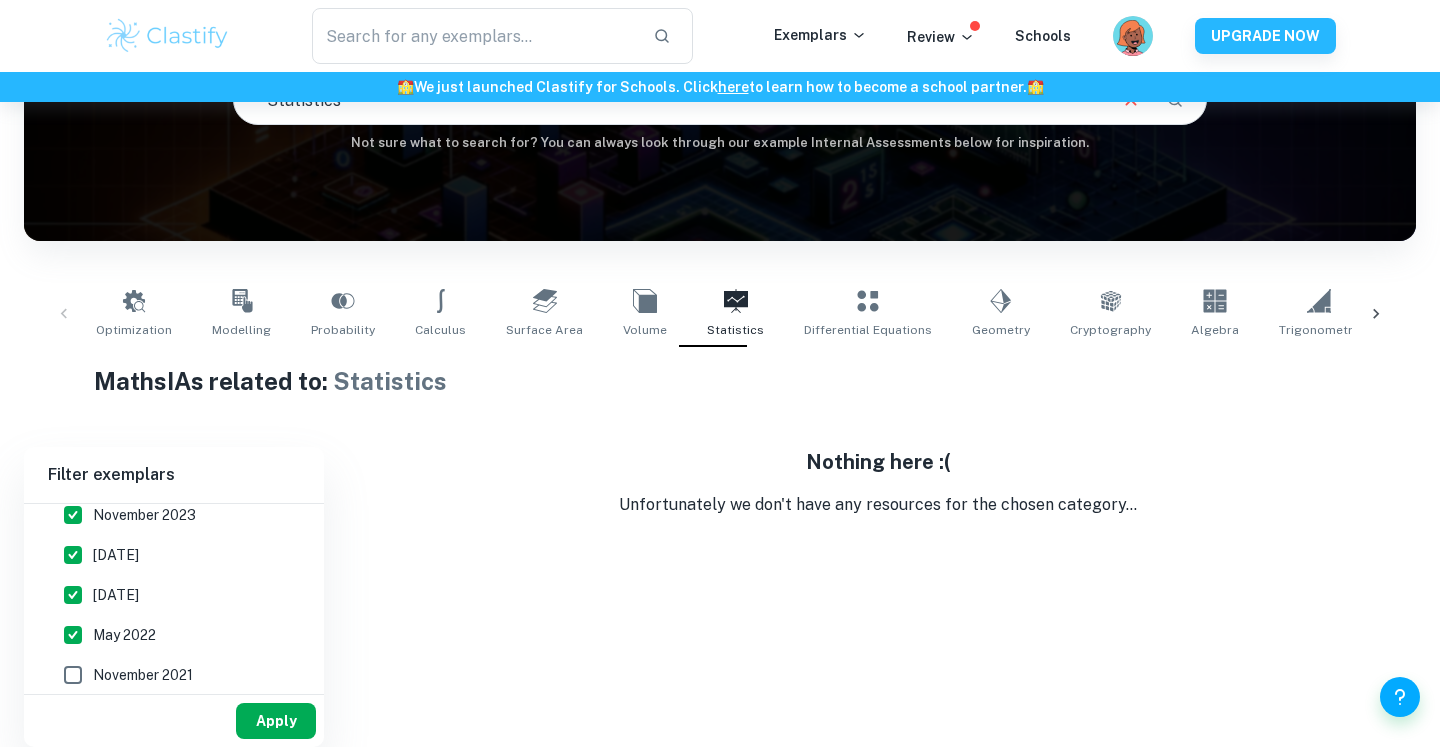 click on "Apply" at bounding box center [276, 721] 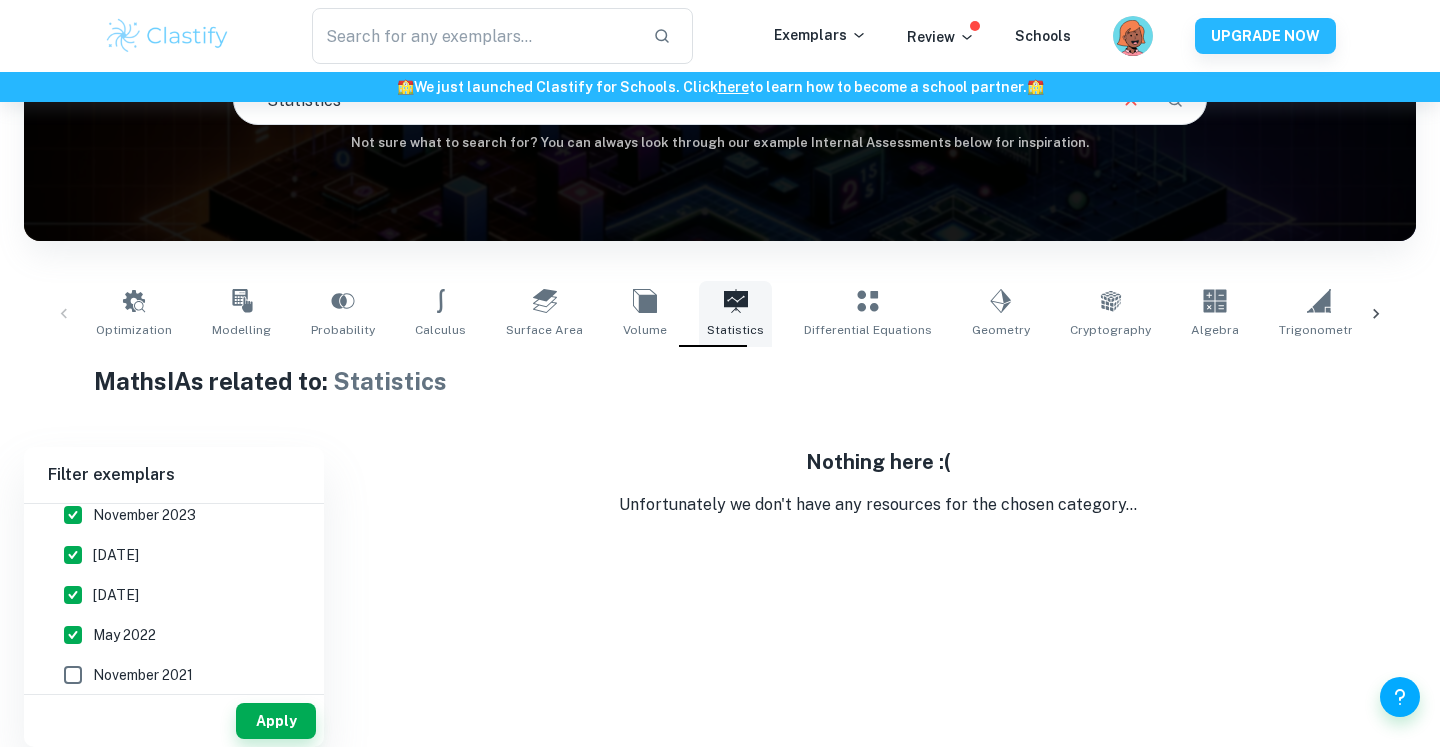click on "Statistics" at bounding box center (735, 314) 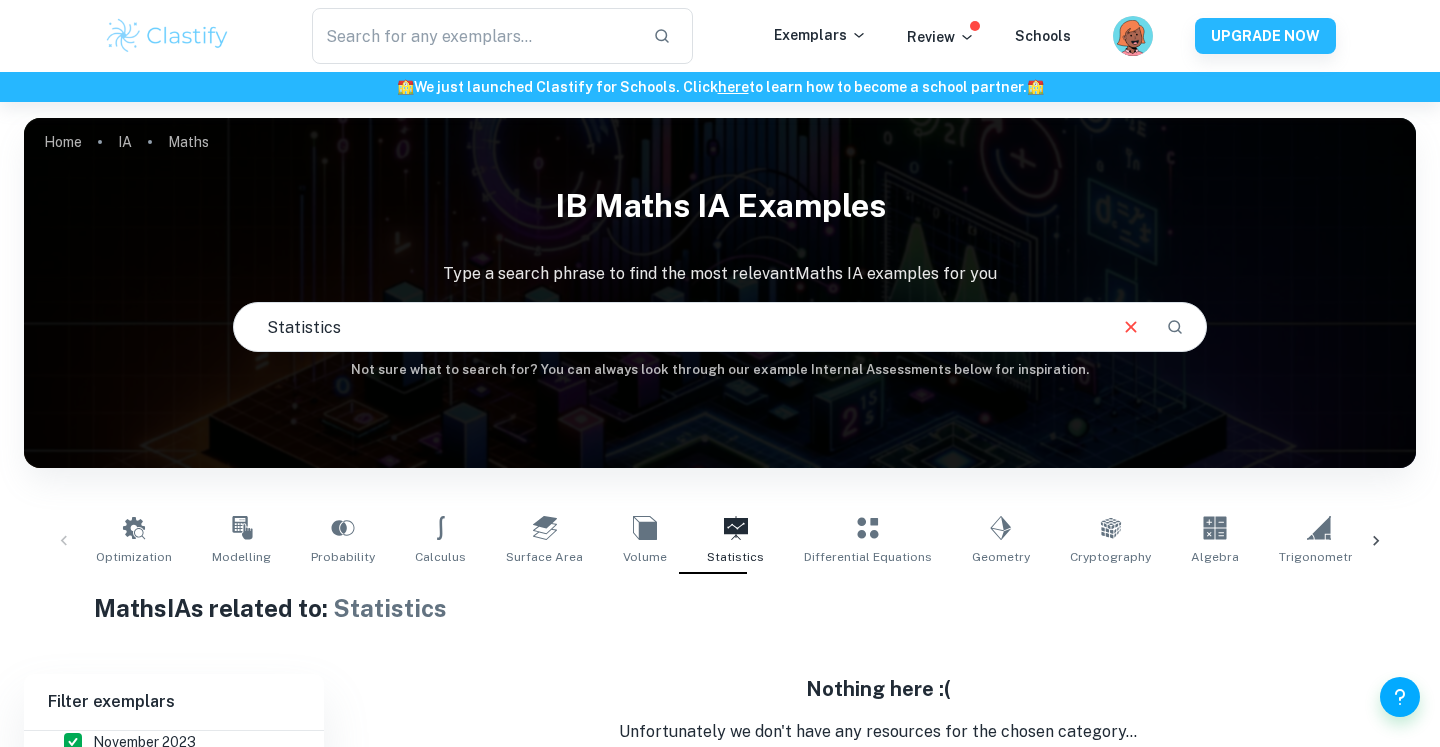 scroll, scrollTop: 227, scrollLeft: 0, axis: vertical 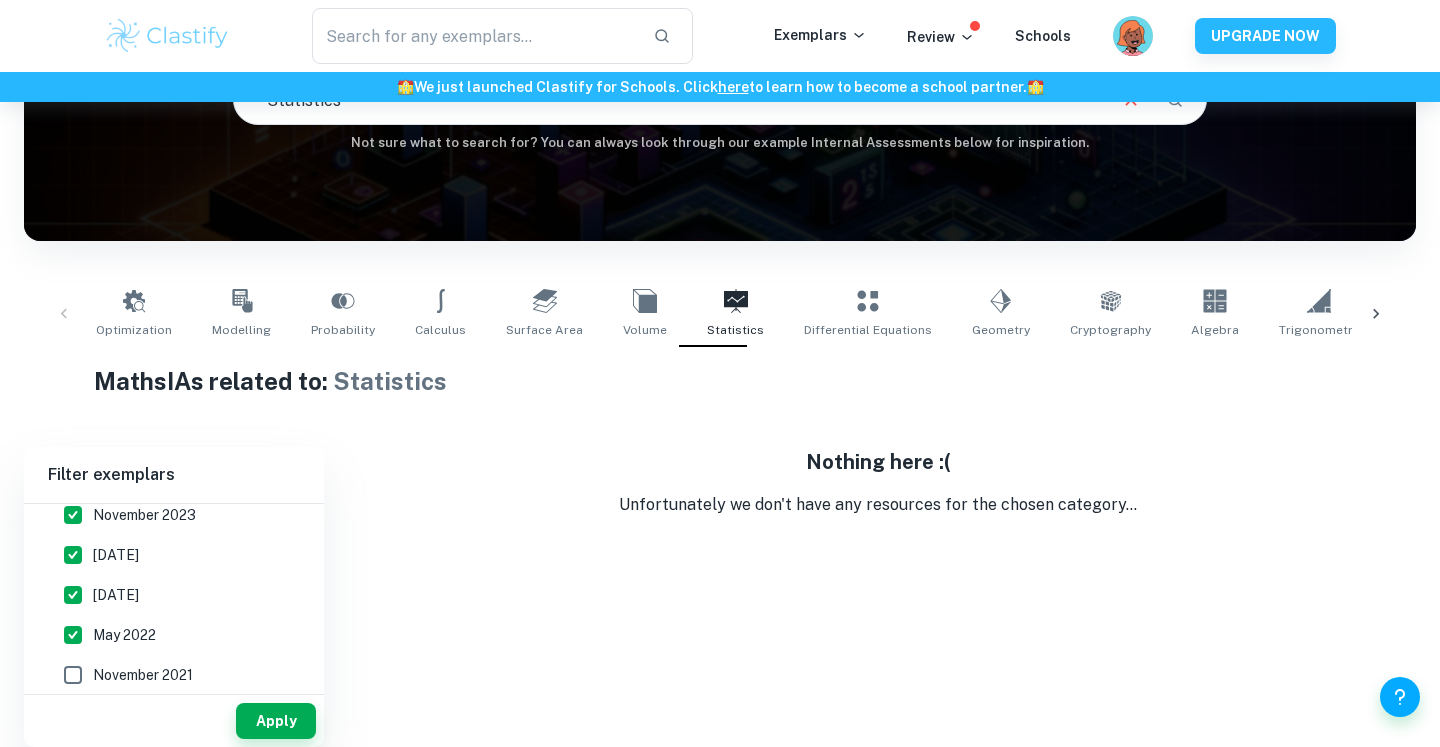 click on "Optimization" at bounding box center (134, 314) 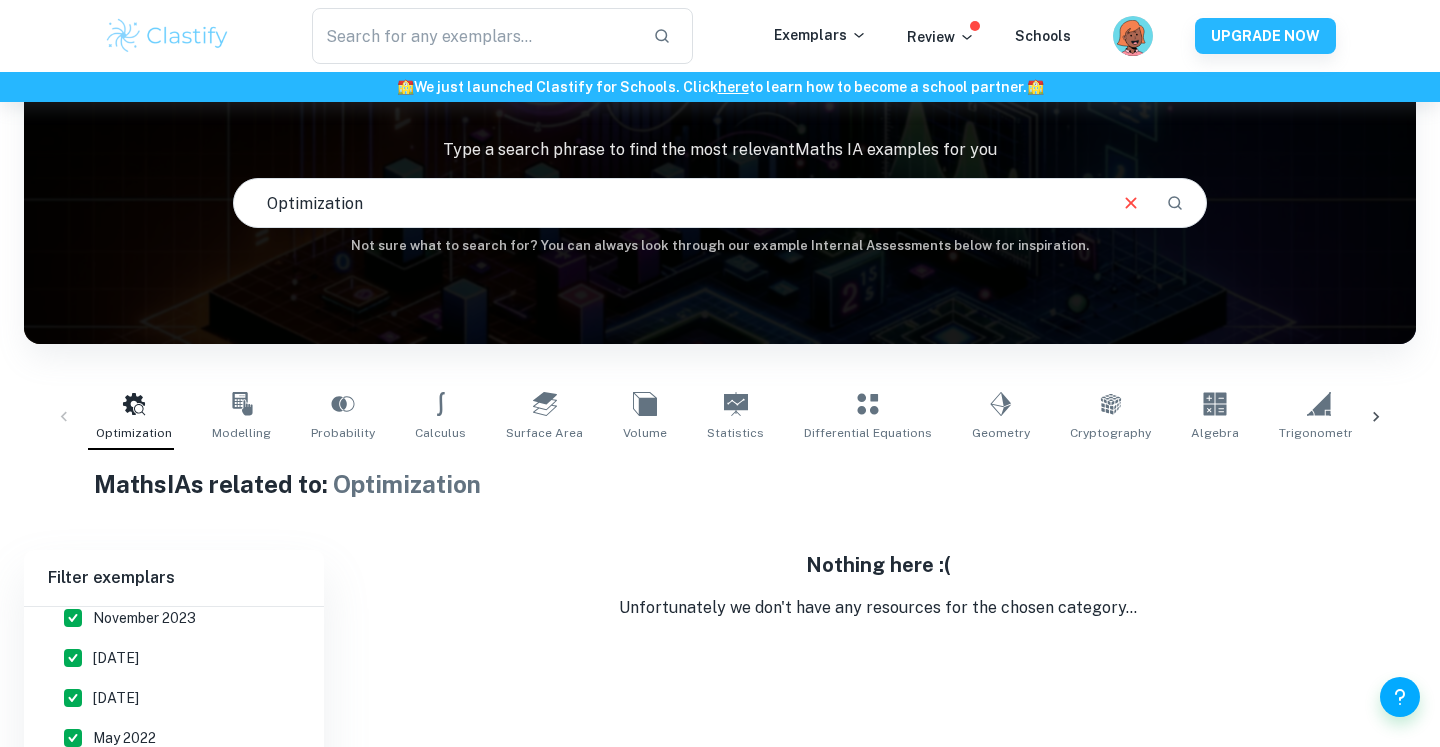 scroll, scrollTop: 227, scrollLeft: 0, axis: vertical 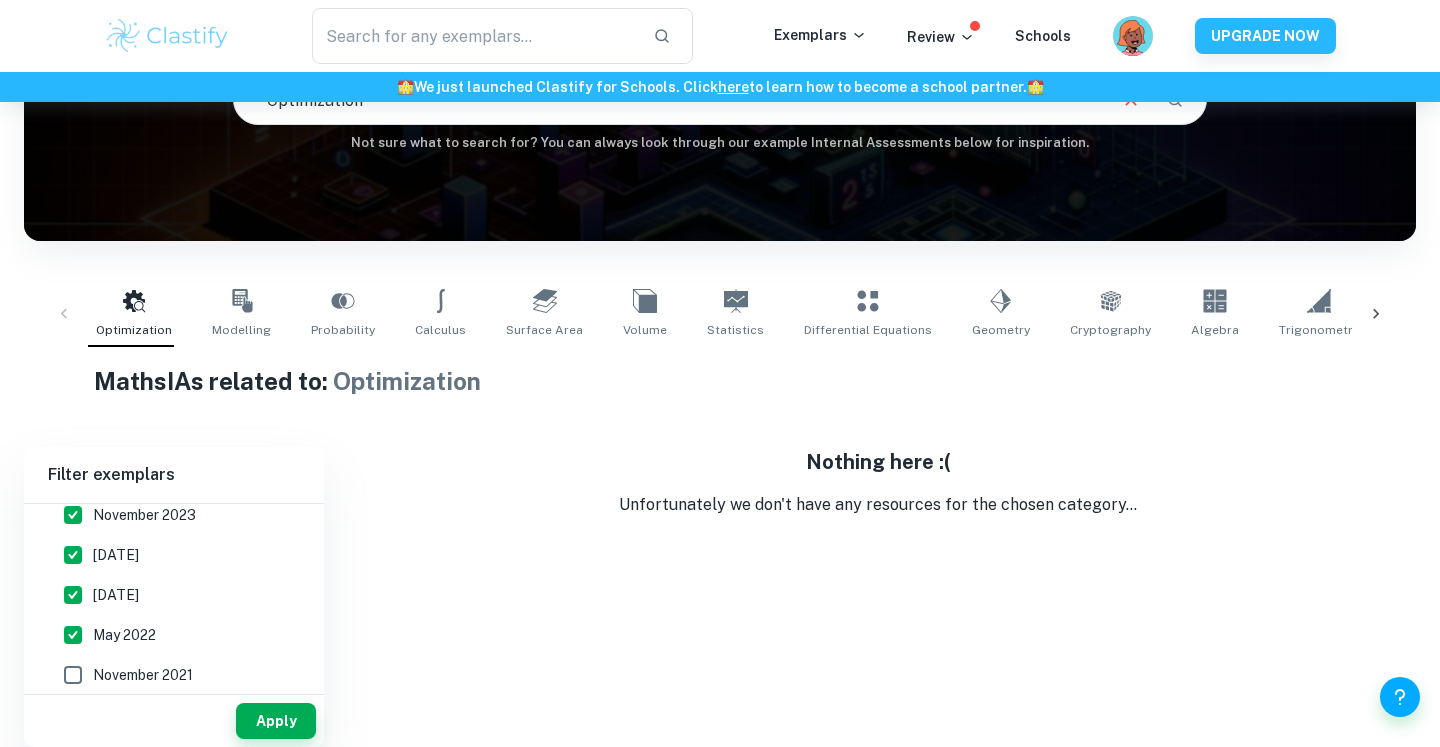 click on "Optimization Modelling Probability Calculus Surface Area Volume Statistics Differential Equations Geometry Cryptography Algebra Trigonometry Complex Numbers Kinematics Functions Correlation" at bounding box center [720, 314] 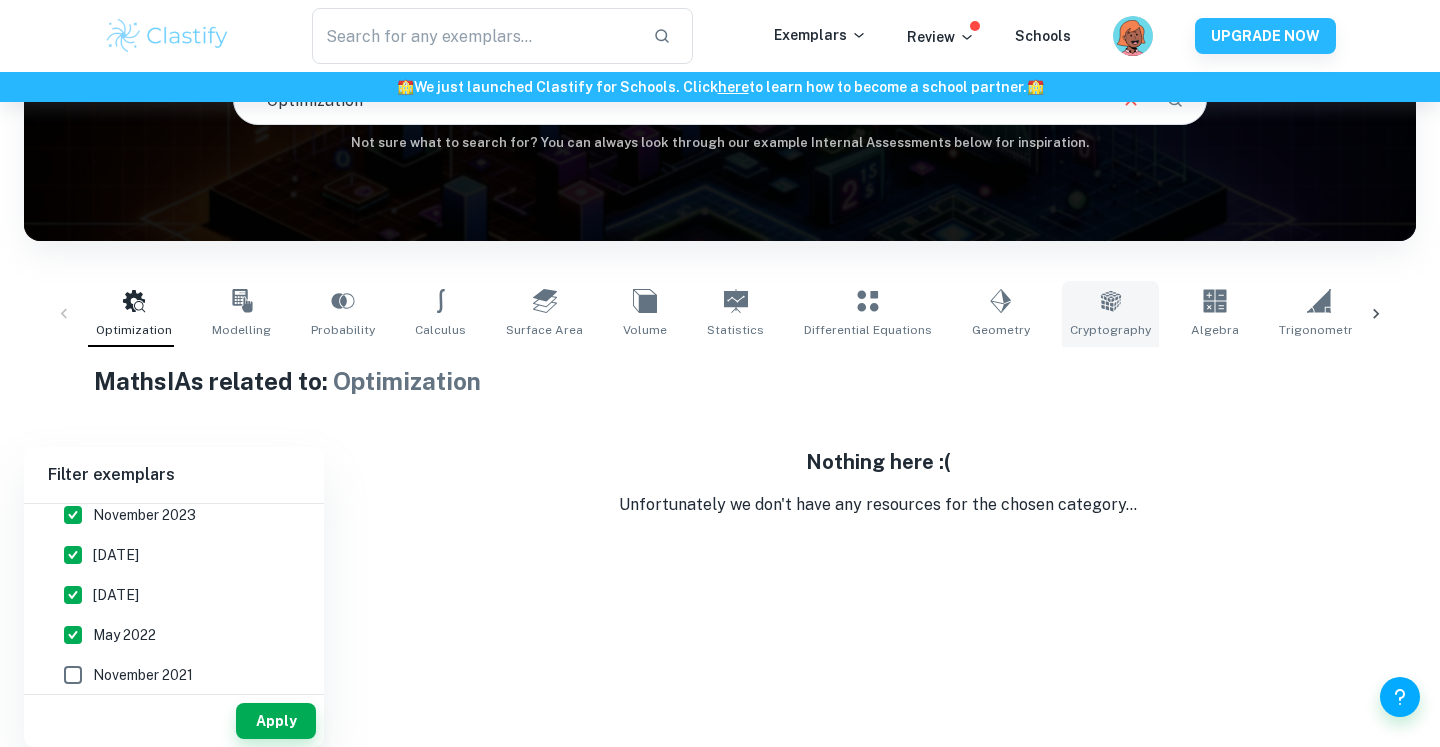 click on "Cryptography" at bounding box center (1110, 330) 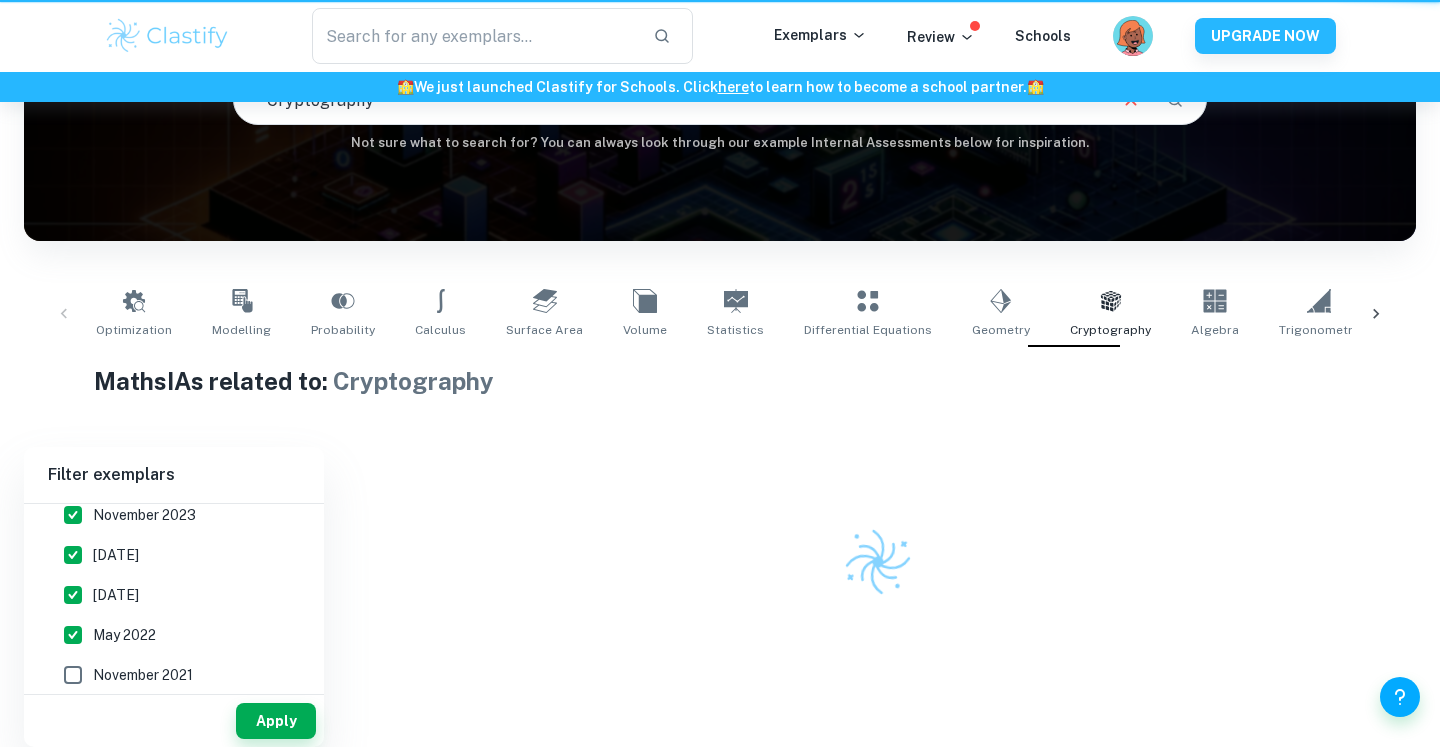 scroll, scrollTop: 0, scrollLeft: 0, axis: both 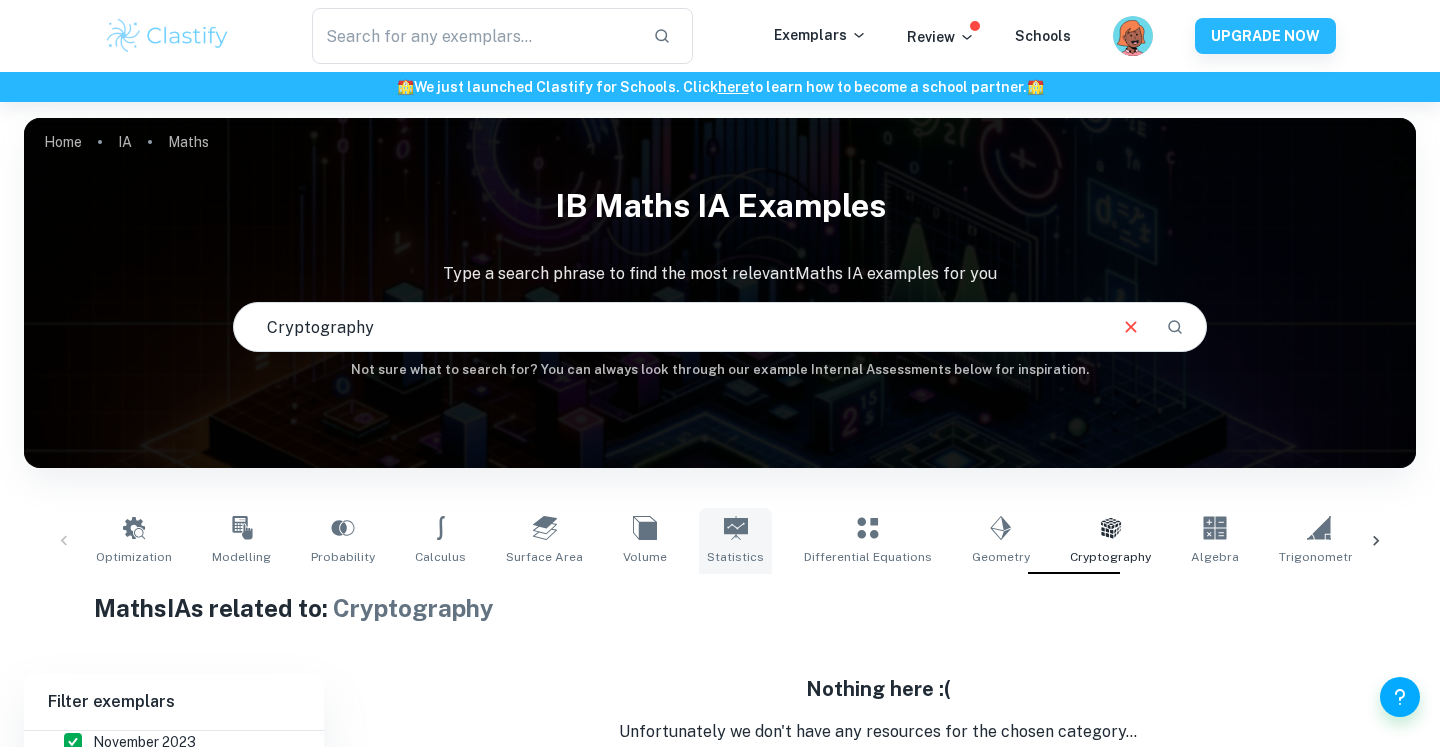 click on "Statistics" at bounding box center [735, 557] 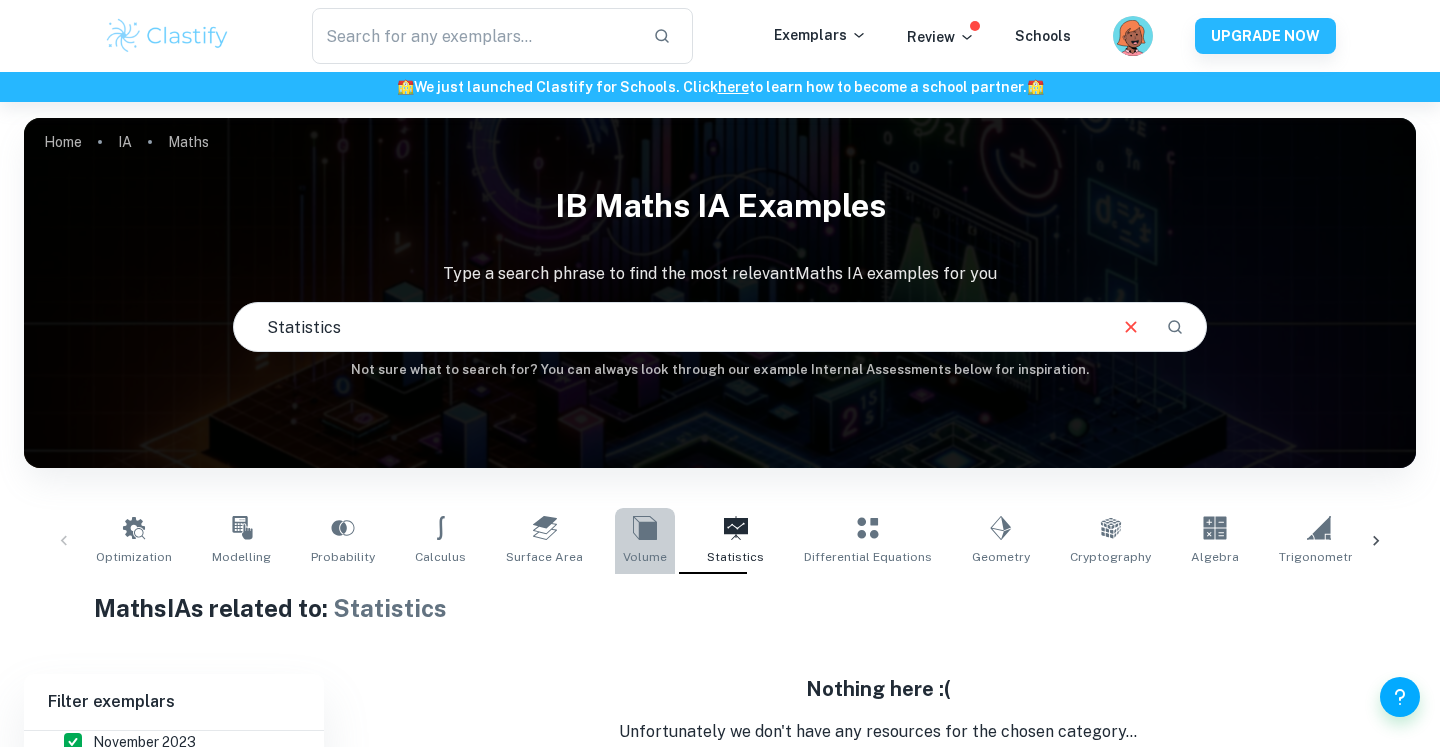 click 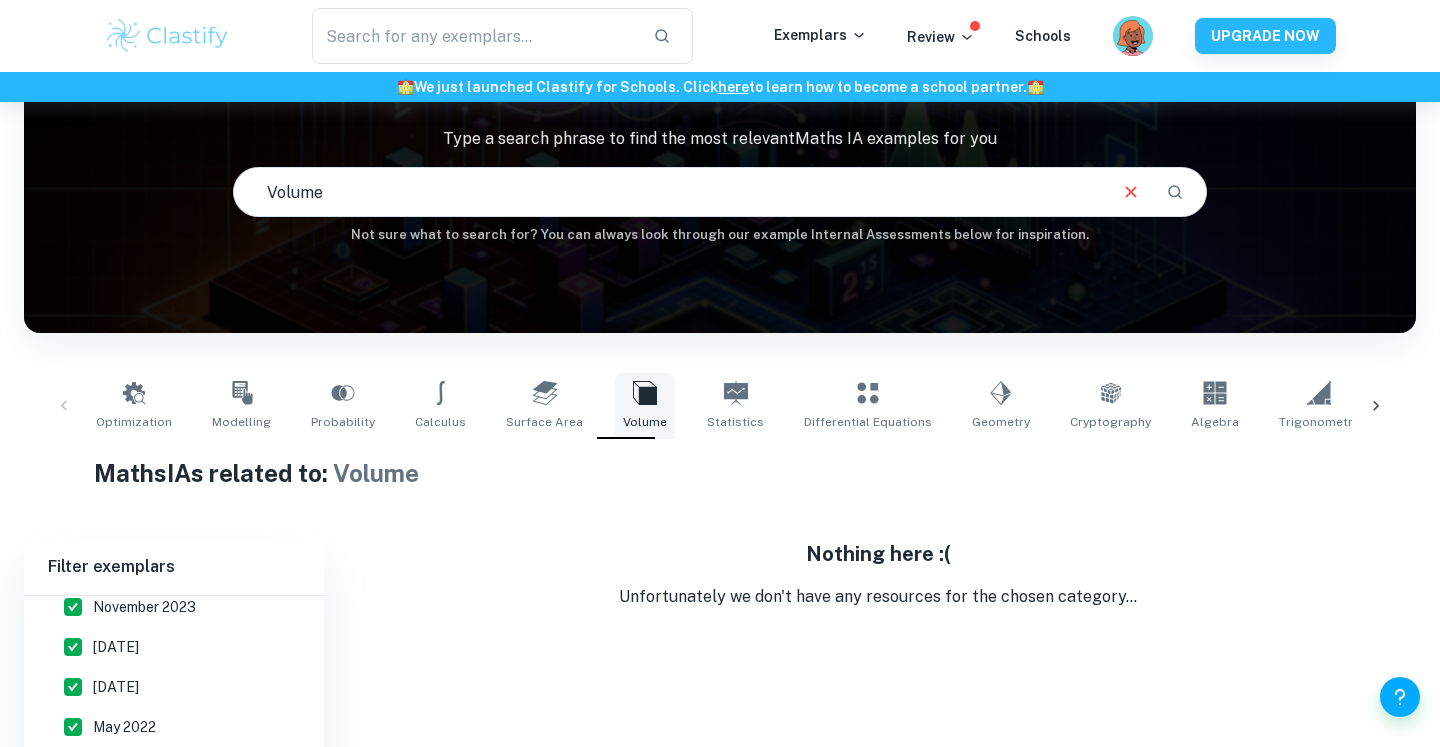 scroll, scrollTop: 138, scrollLeft: 0, axis: vertical 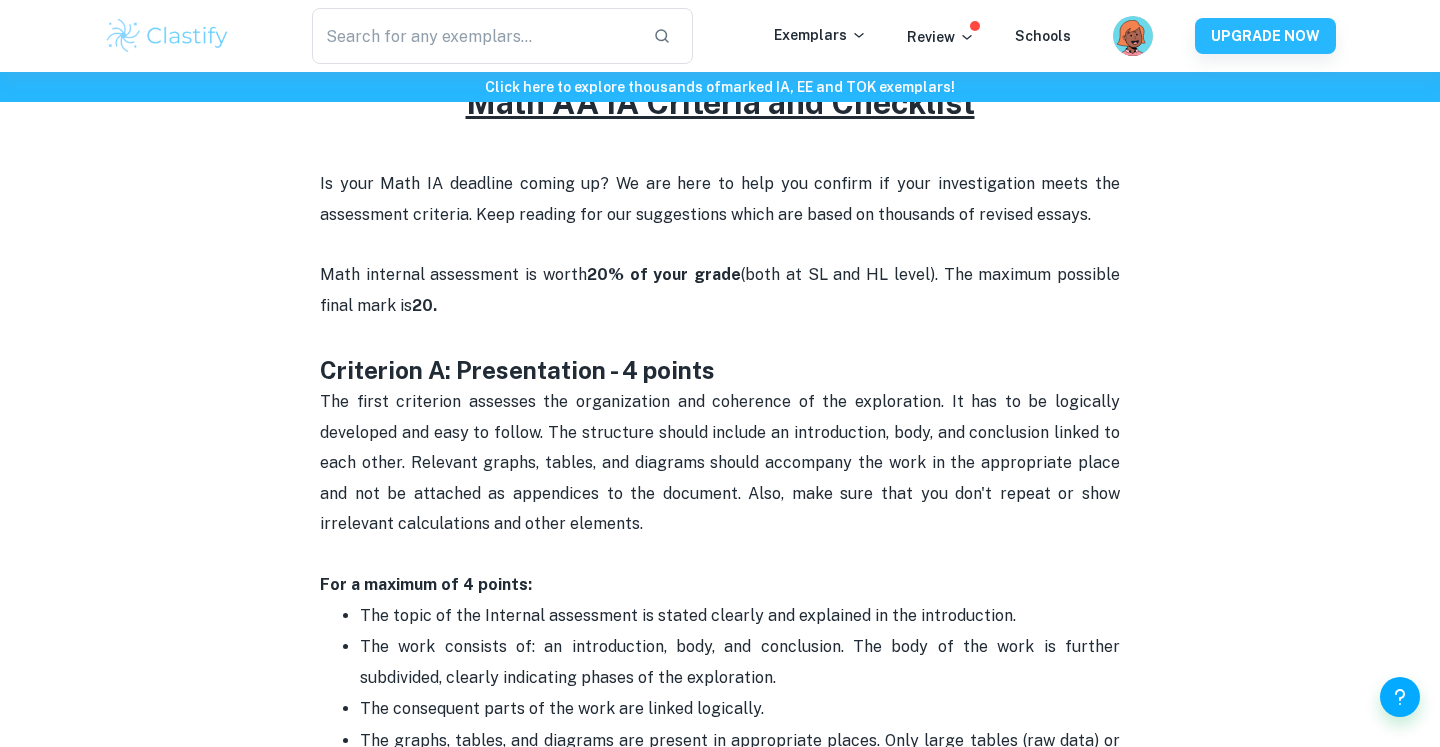 click on "Criterion A: Presentation - 4 points" at bounding box center [720, 354] 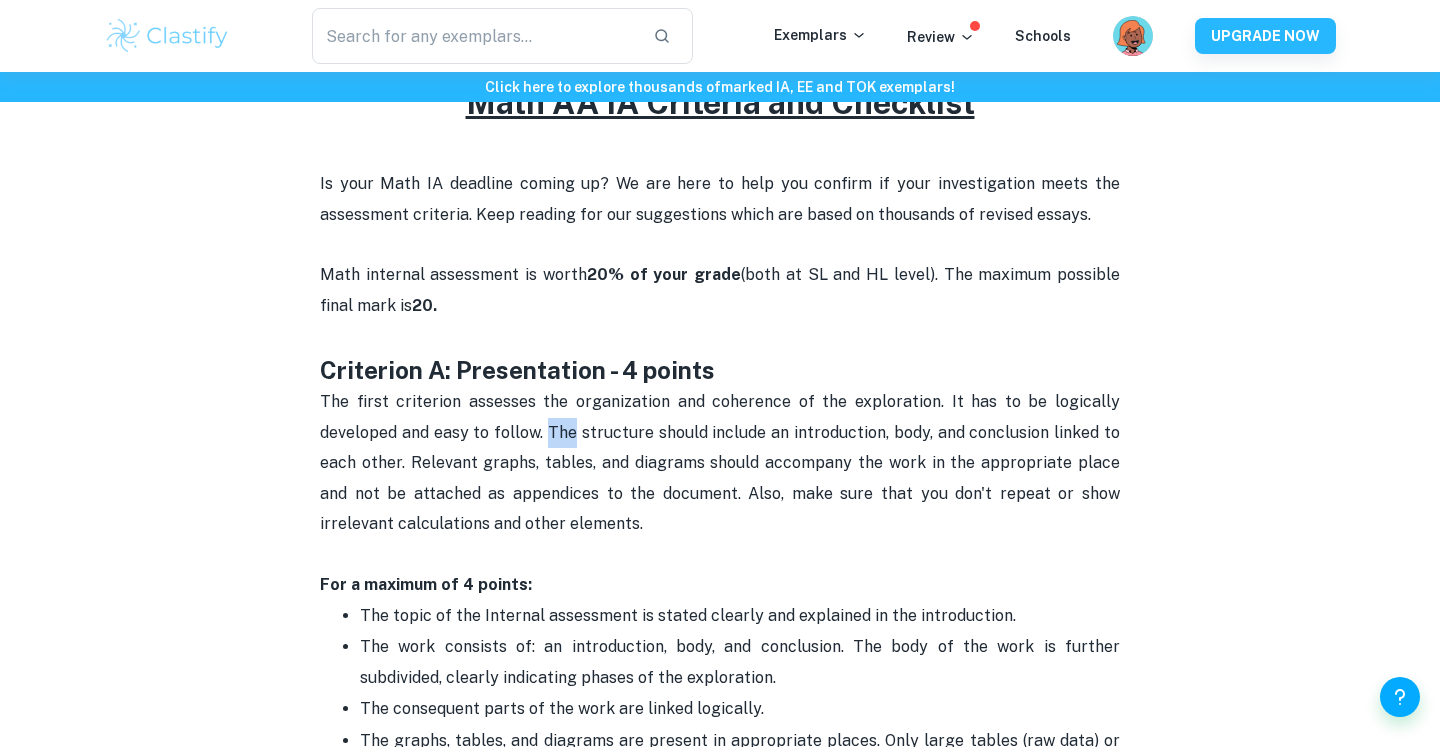 click on "The first criterion assesses the organization and coherence of the exploration. It has to be logically developed and easy to follow. The structure should include an introduction, body, and conclusion linked to each other. Relevant graphs, tables, and diagrams should accompany the work in the appropriate place and not be attached as appendices to the document. Also, make sure that you don't repeat or show irrelevant calculations and other elements." at bounding box center (722, 462) 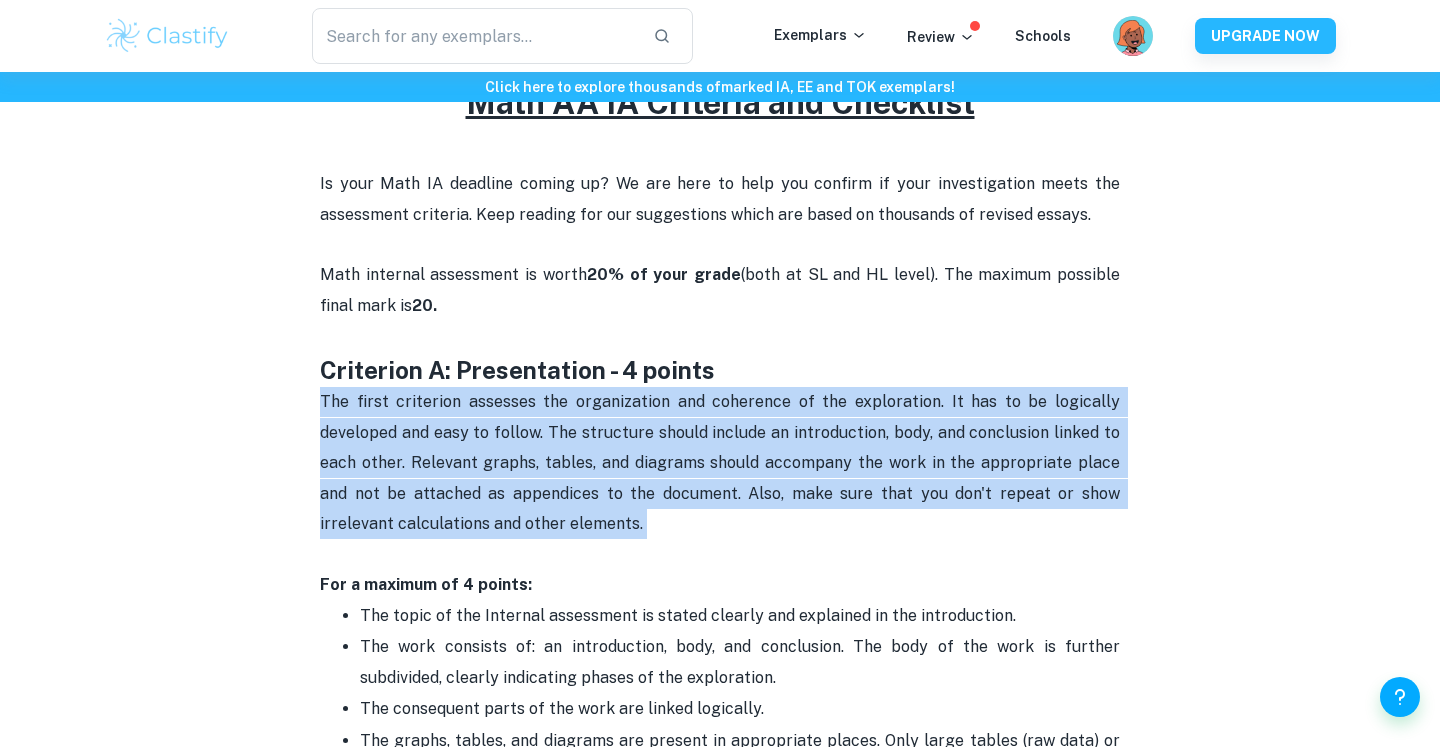 drag, startPoint x: 548, startPoint y: 423, endPoint x: 558, endPoint y: 449, distance: 27.856777 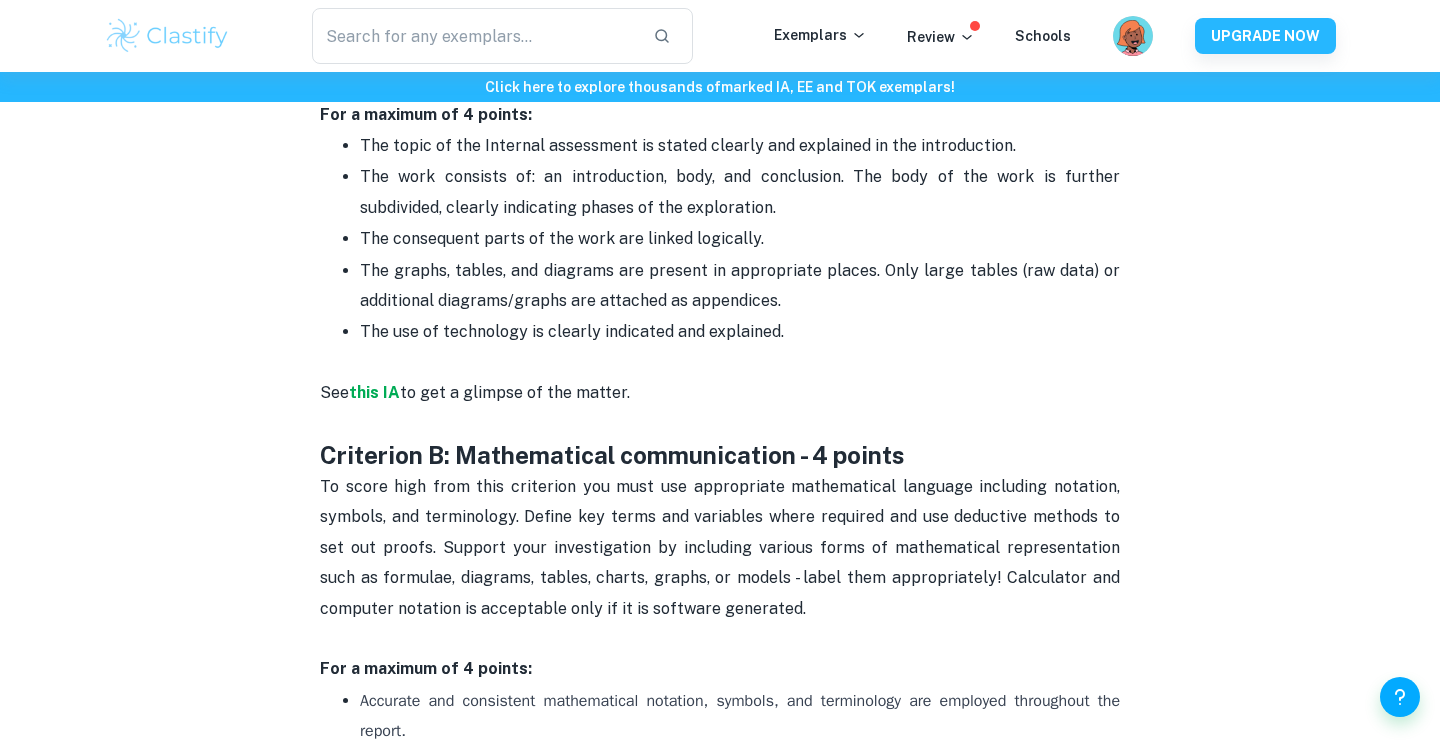 click on "To score high from this criterion you must use appropriate mathematical language including notation, symbols, and terminology. Define key terms and variables where required and use deductive methods to set out proofs. Support your investigation by including various forms of mathematical representation such as formulae, diagrams, tables, charts, graphs, or models - label them appropriately! Calculator and computer notation is acceptable only if it is software generated." at bounding box center (720, 563) 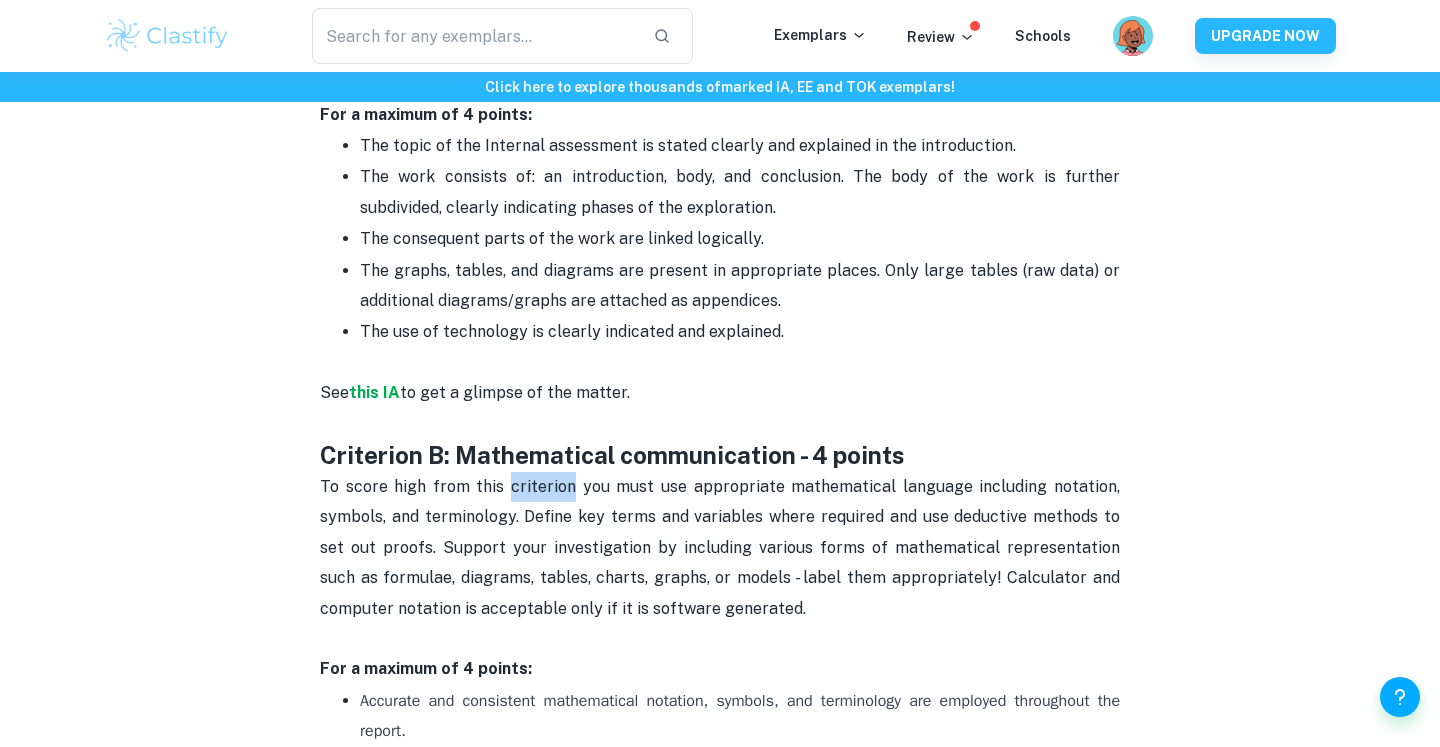 click on "To score high from this criterion you must use appropriate mathematical language including notation, symbols, and terminology. Define key terms and variables where required and use deductive methods to set out proofs. Support your investigation by including various forms of mathematical representation such as formulae, diagrams, tables, charts, graphs, or models - label them appropriately! Calculator and computer notation is acceptable only if it is software generated." at bounding box center [720, 563] 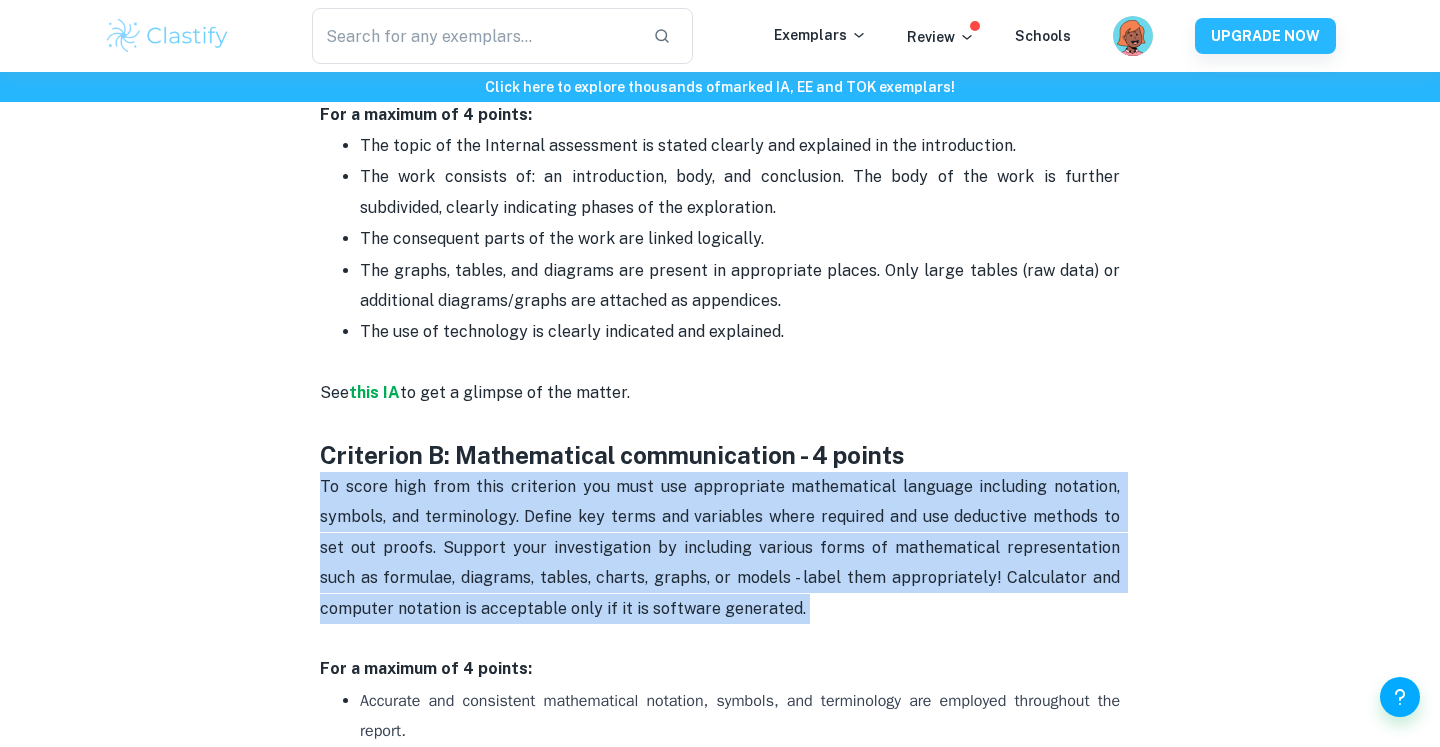 click on "To score high from this criterion you must use appropriate mathematical language including notation, symbols, and terminology. Define key terms and variables where required and use deductive methods to set out proofs. Support your investigation by including various forms of mathematical representation such as formulae, diagrams, tables, charts, graphs, or models - label them appropriately! Calculator and computer notation is acceptable only if it is software generated." at bounding box center (720, 563) 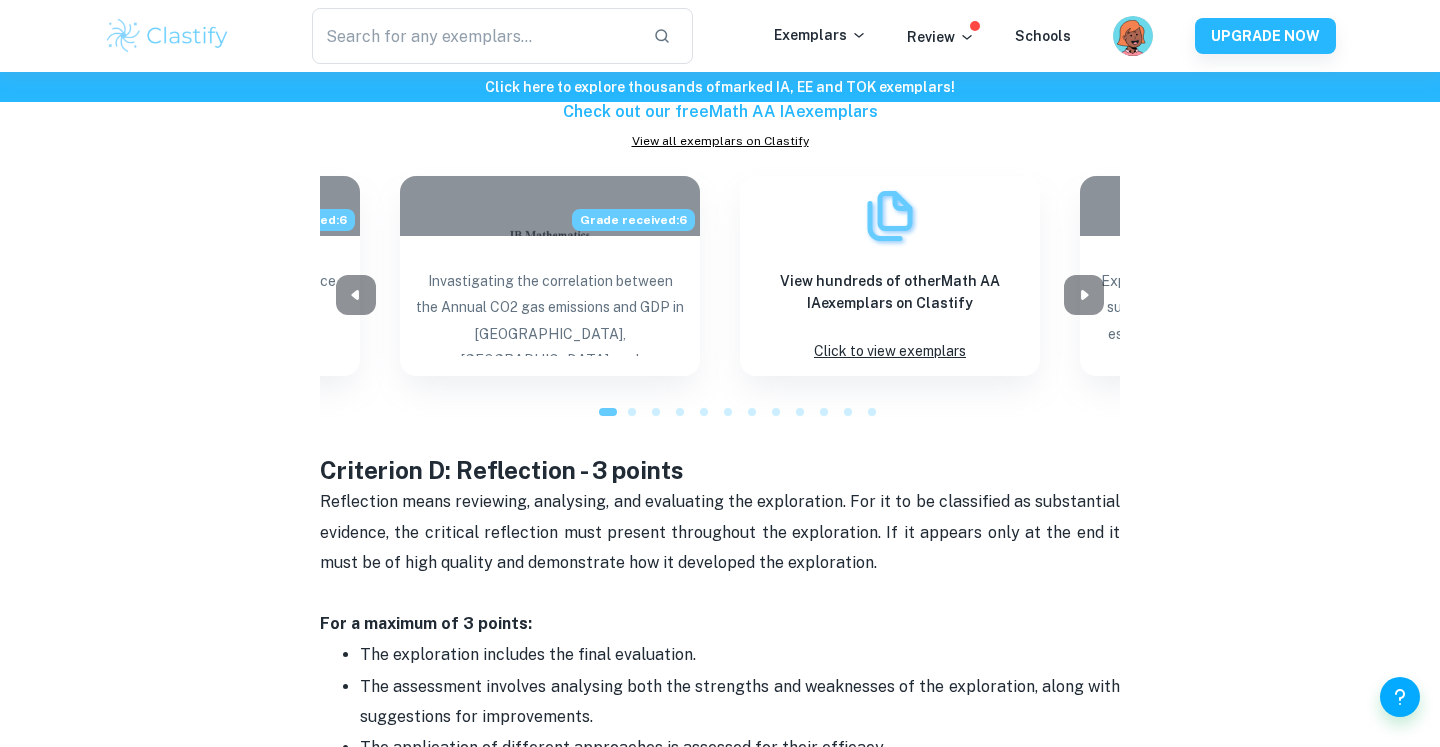 scroll, scrollTop: 2615, scrollLeft: 0, axis: vertical 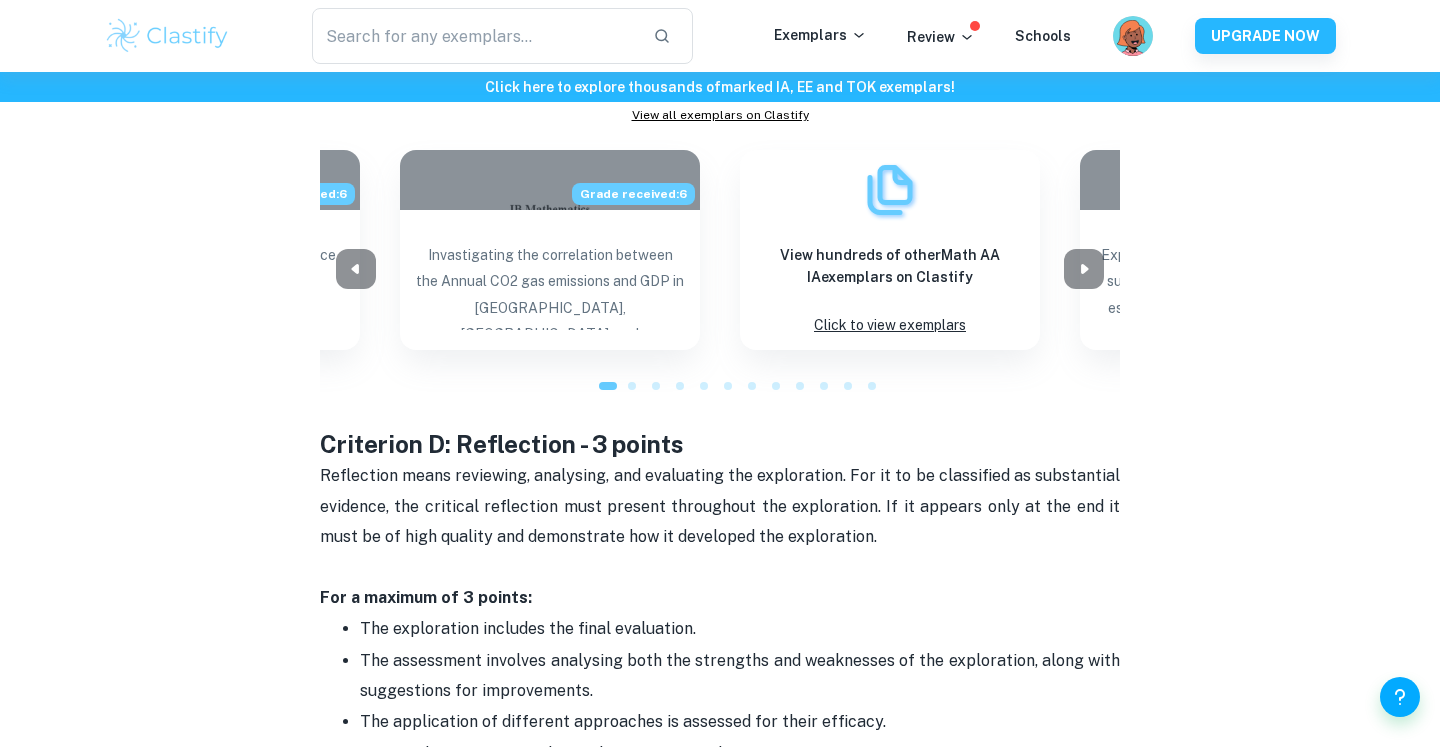 click on "Reflection means reviewing, analysing, and evaluating the exploration. For it to be classified as substantial evidence, the critical reflection must present throughout the exploration. If it appears only at the end it must be of high quality and demonstrate how it developed the exploration." at bounding box center [722, 506] 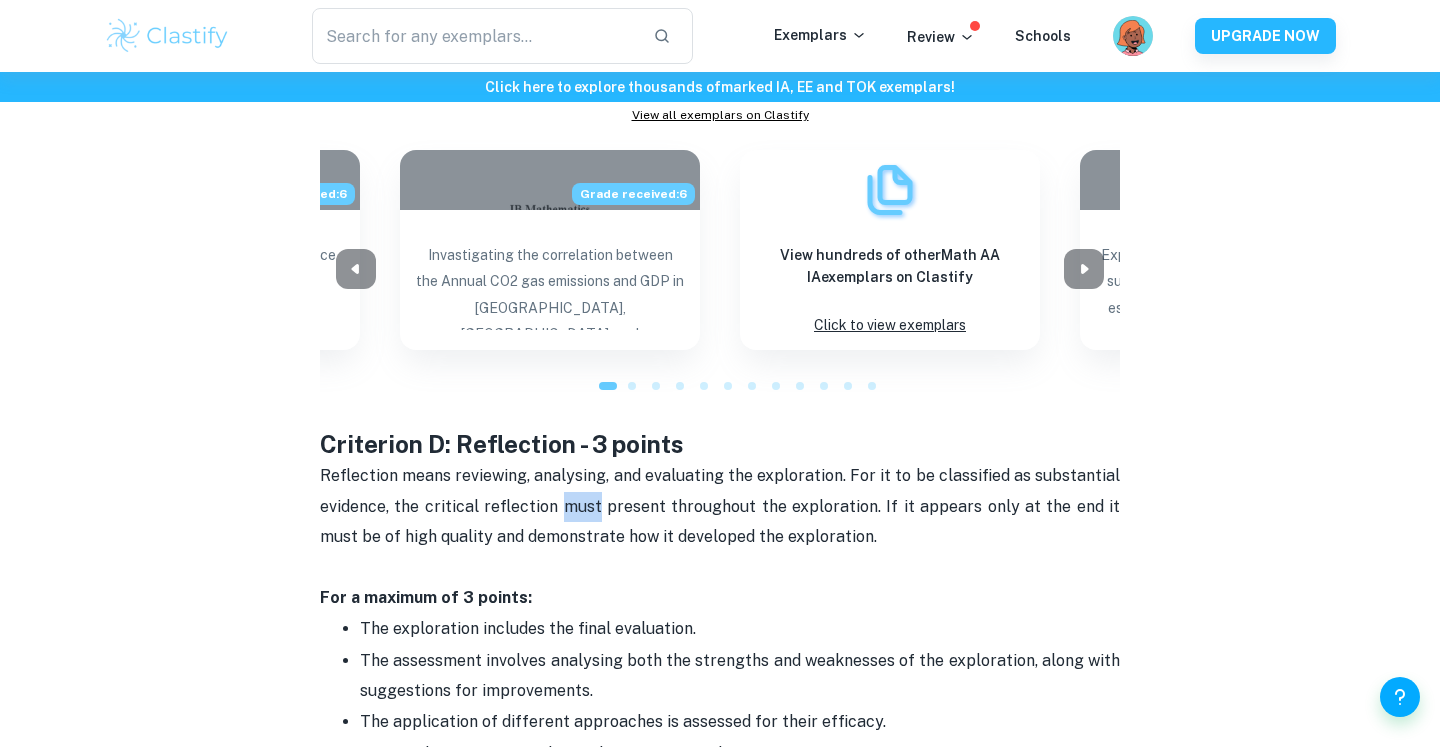 click on "Reflection means reviewing, analysing, and evaluating the exploration. For it to be classified as substantial evidence, the critical reflection must present throughout the exploration. If it appears only at the end it must be of high quality and demonstrate how it developed the exploration." at bounding box center [722, 506] 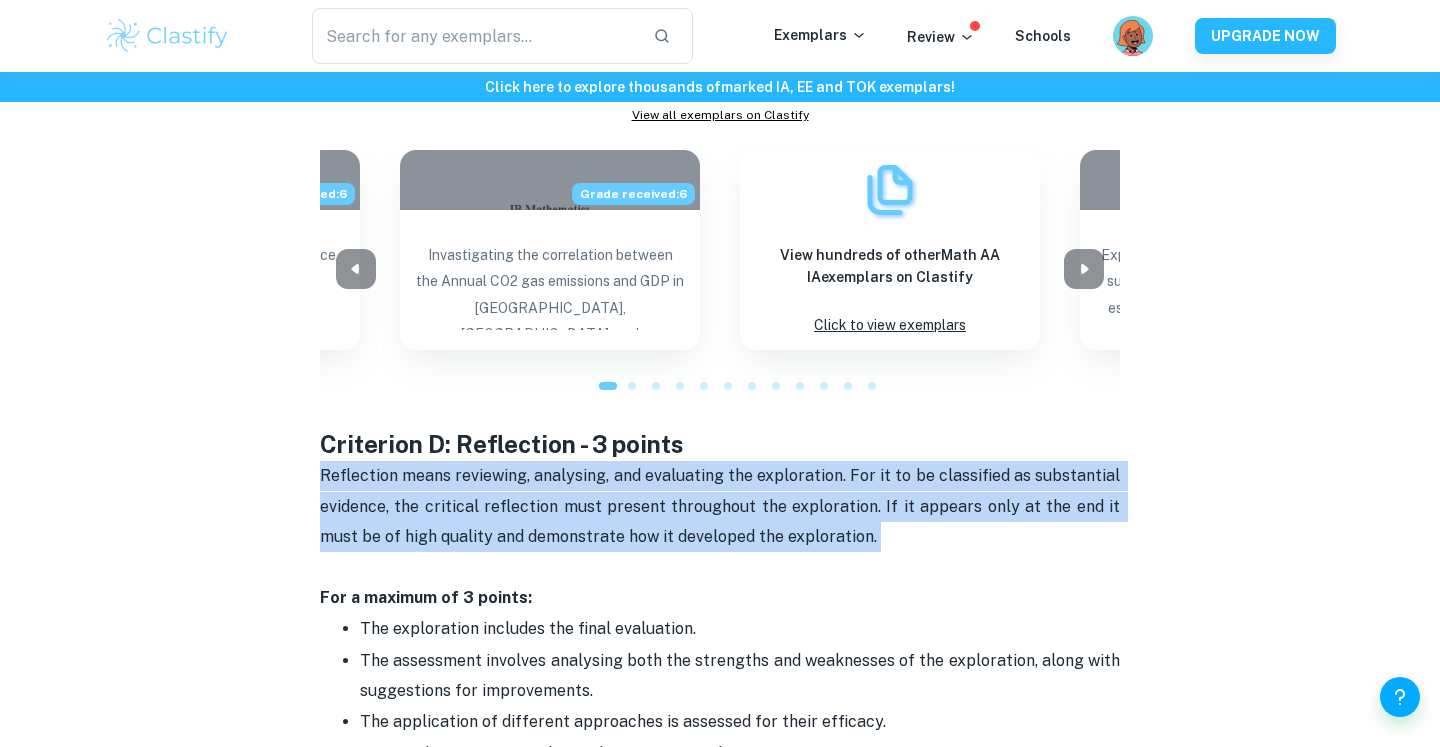 click on "Reflection means reviewing, analysing, and evaluating the exploration. For it to be classified as substantial evidence, the critical reflection must present throughout the exploration. If it appears only at the end it must be of high quality and demonstrate how it developed the exploration." at bounding box center [722, 506] 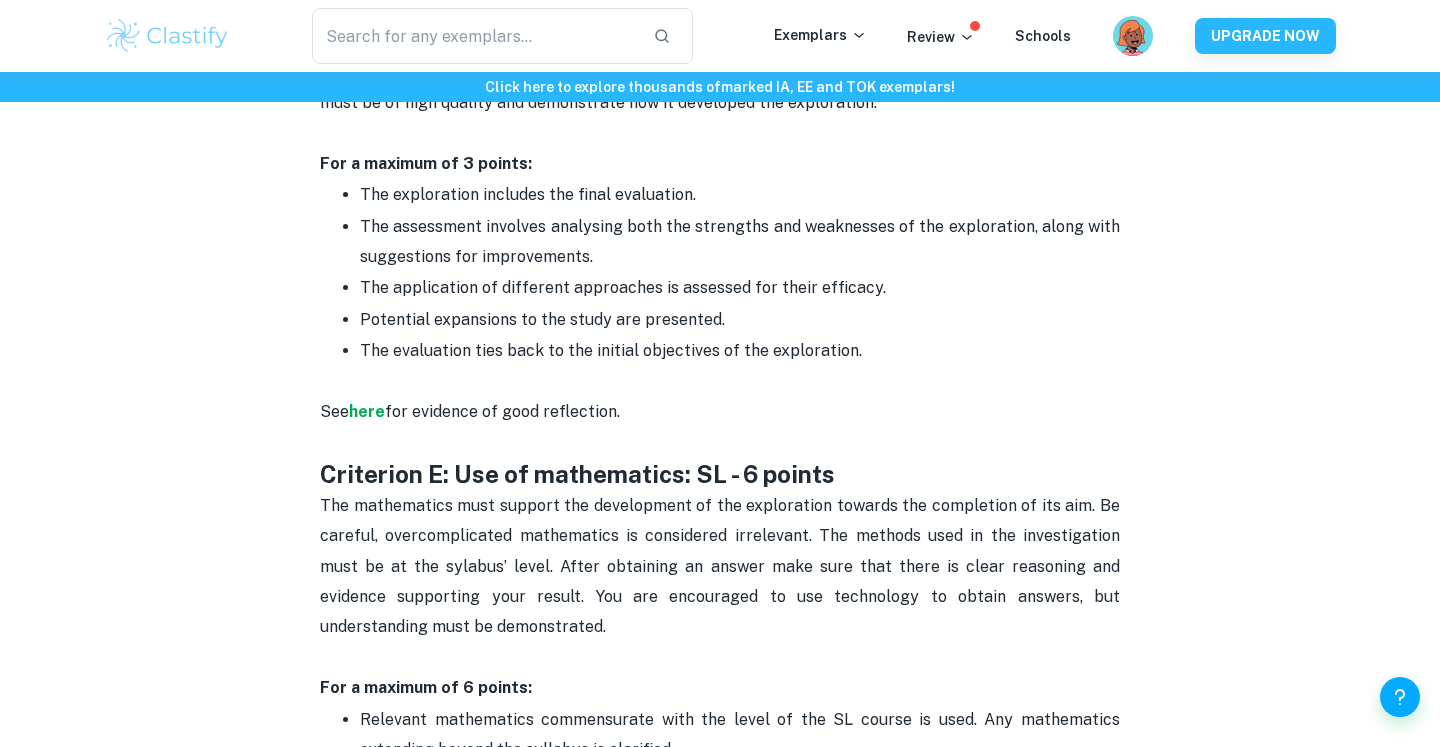 scroll, scrollTop: 3052, scrollLeft: 0, axis: vertical 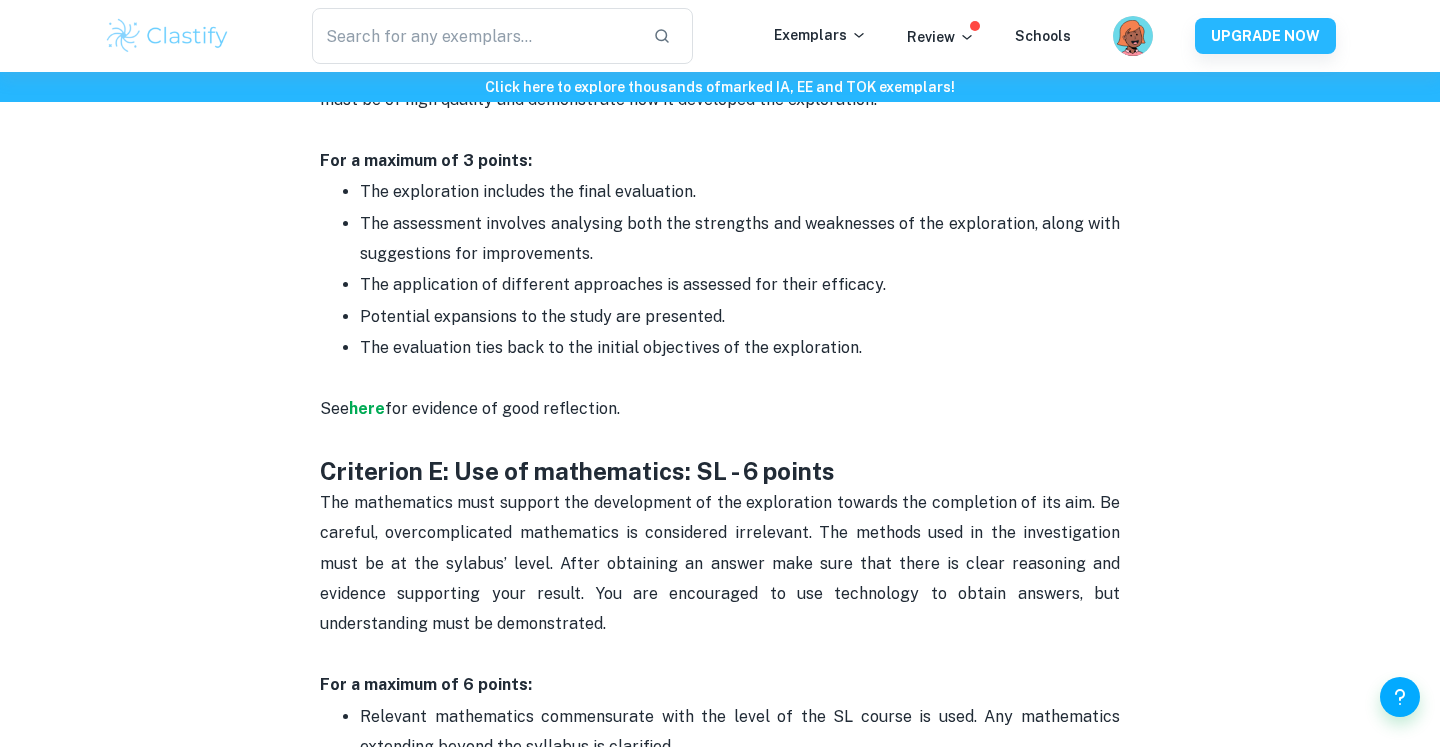 click on "The mathematics must support the development of the exploration towards the completion of its aim. Be careful, overcomplicated mathematics is considered irrelevant. The methods used in the investigation must be at the sylabus’ level. After obtaining an answer make sure that there is clear reasoning and evidence supporting your result. You are encouraged to use technology to obtain answers, but understanding must be demonstrated." at bounding box center (720, 579) 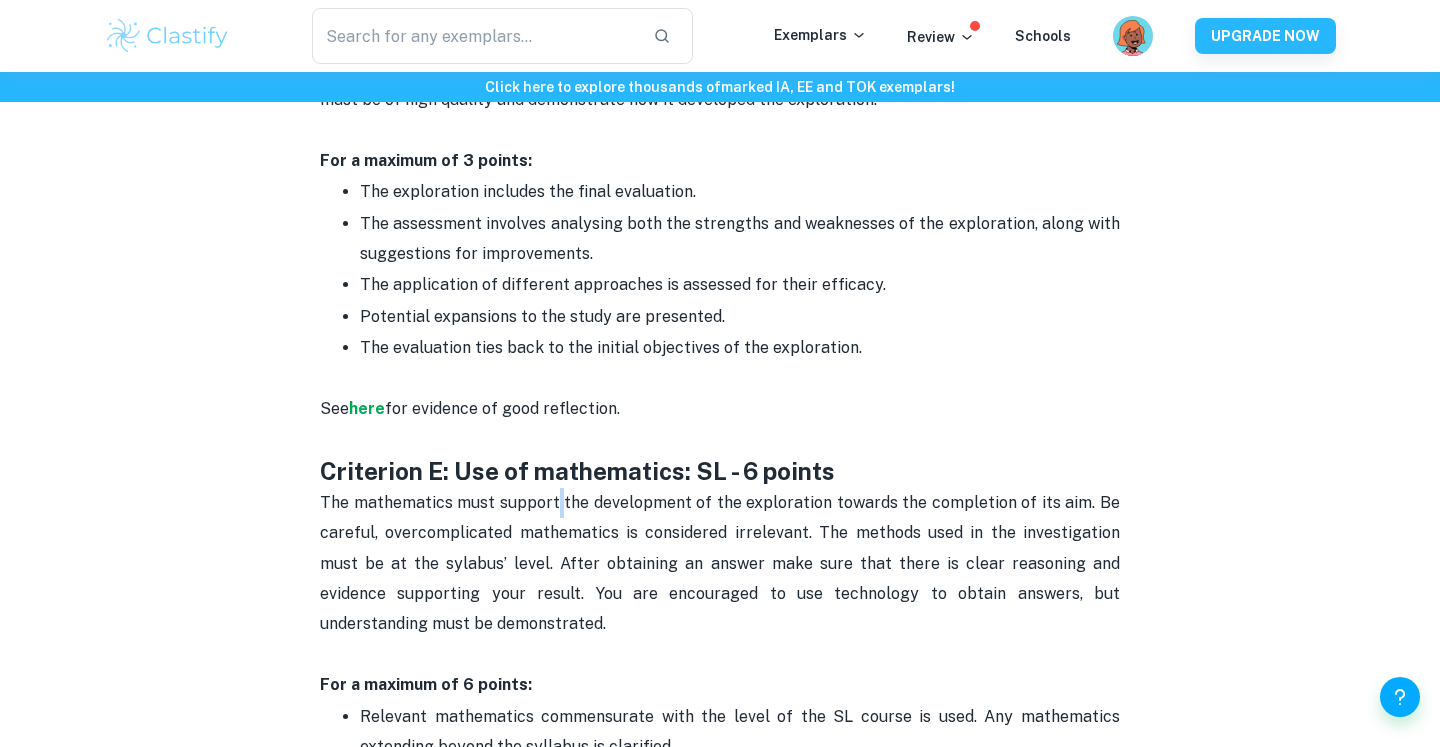 click on "The mathematics must support the development of the exploration towards the completion of its aim. Be careful, overcomplicated mathematics is considered irrelevant. The methods used in the investigation must be at the sylabus’ level. After obtaining an answer make sure that there is clear reasoning and evidence supporting your result. You are encouraged to use technology to obtain answers, but understanding must be demonstrated." at bounding box center [720, 579] 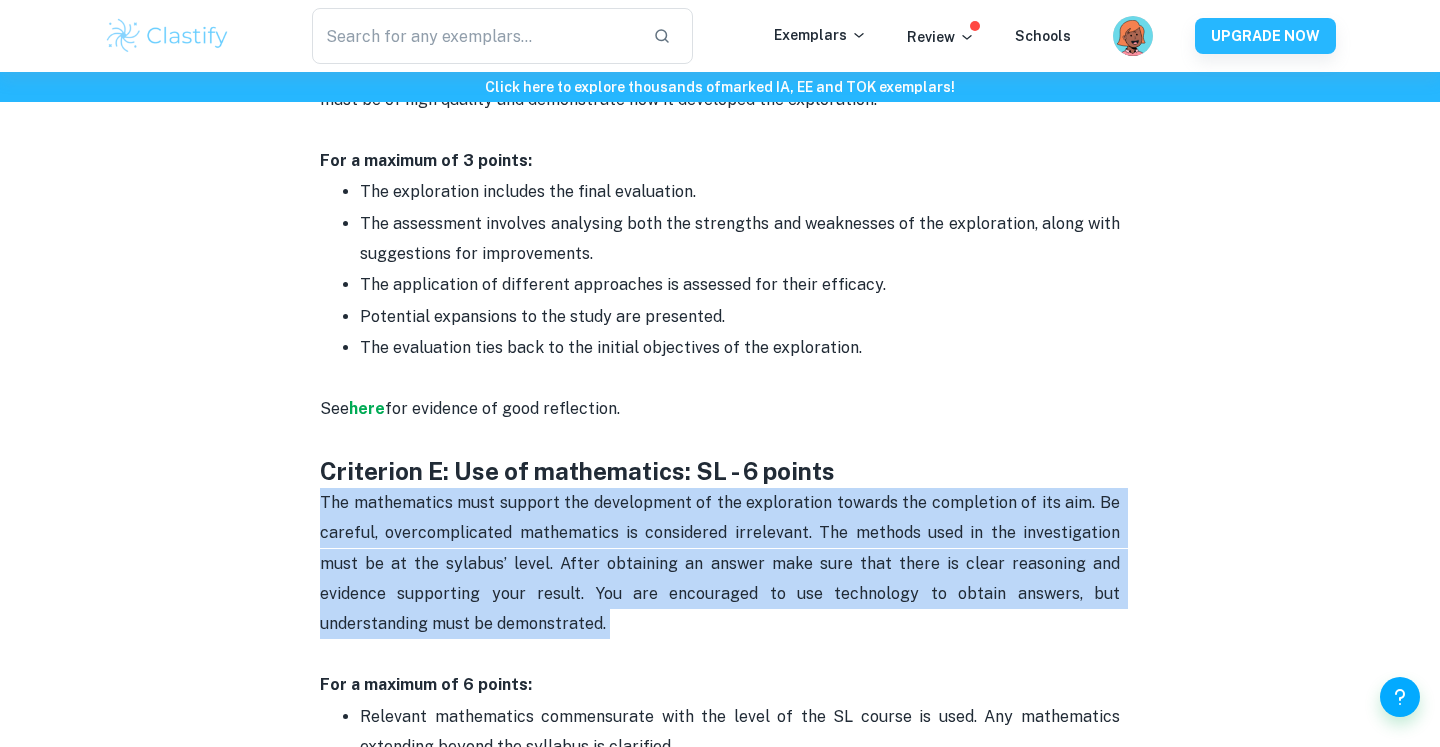 click on "The mathematics must support the development of the exploration towards the completion of its aim. Be careful, overcomplicated mathematics is considered irrelevant. The methods used in the investigation must be at the sylabus’ level. After obtaining an answer make sure that there is clear reasoning and evidence supporting your result. You are encouraged to use technology to obtain answers, but understanding must be demonstrated." at bounding box center (720, 579) 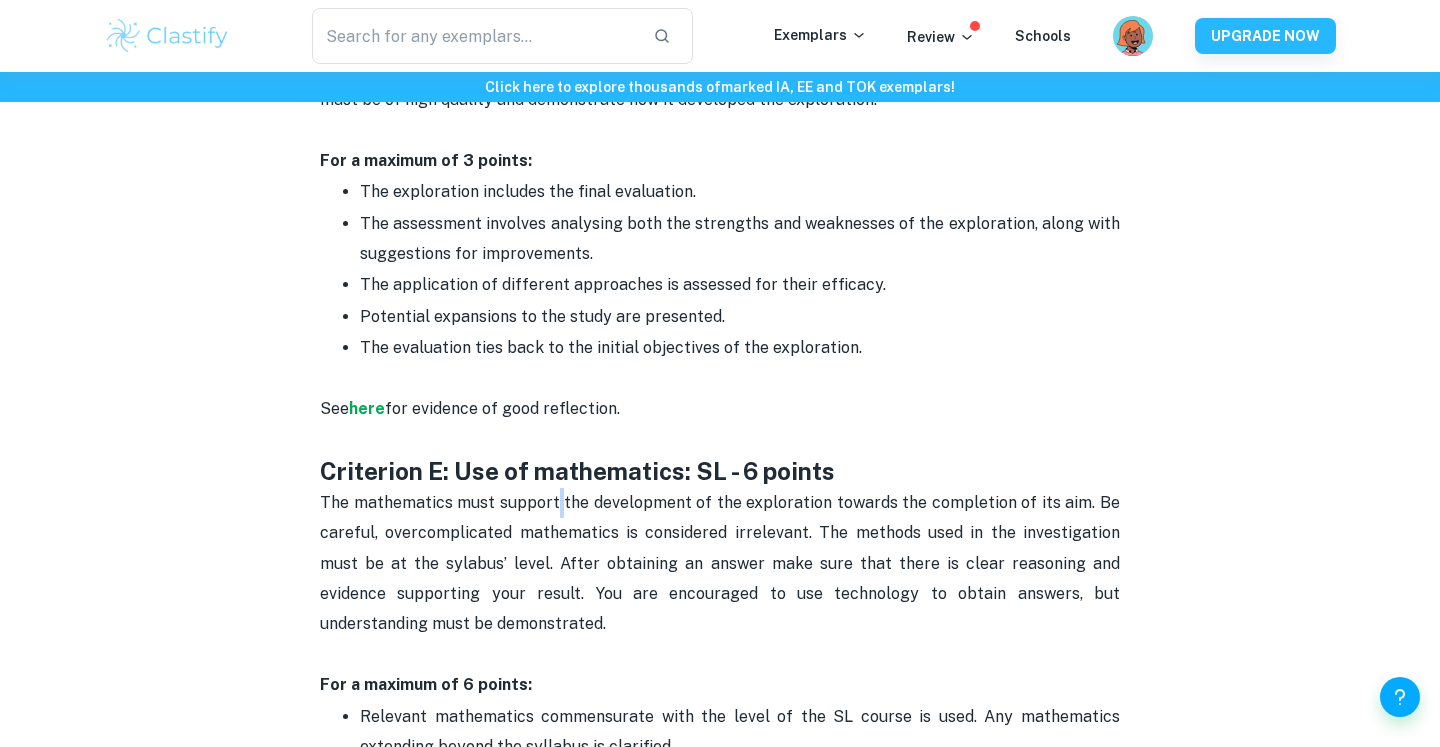 click on "The mathematics must support the development of the exploration towards the completion of its aim. Be careful, overcomplicated mathematics is considered irrelevant. The methods used in the investigation must be at the sylabus’ level. After obtaining an answer make sure that there is clear reasoning and evidence supporting your result. You are encouraged to use technology to obtain answers, but understanding must be demonstrated." at bounding box center (720, 579) 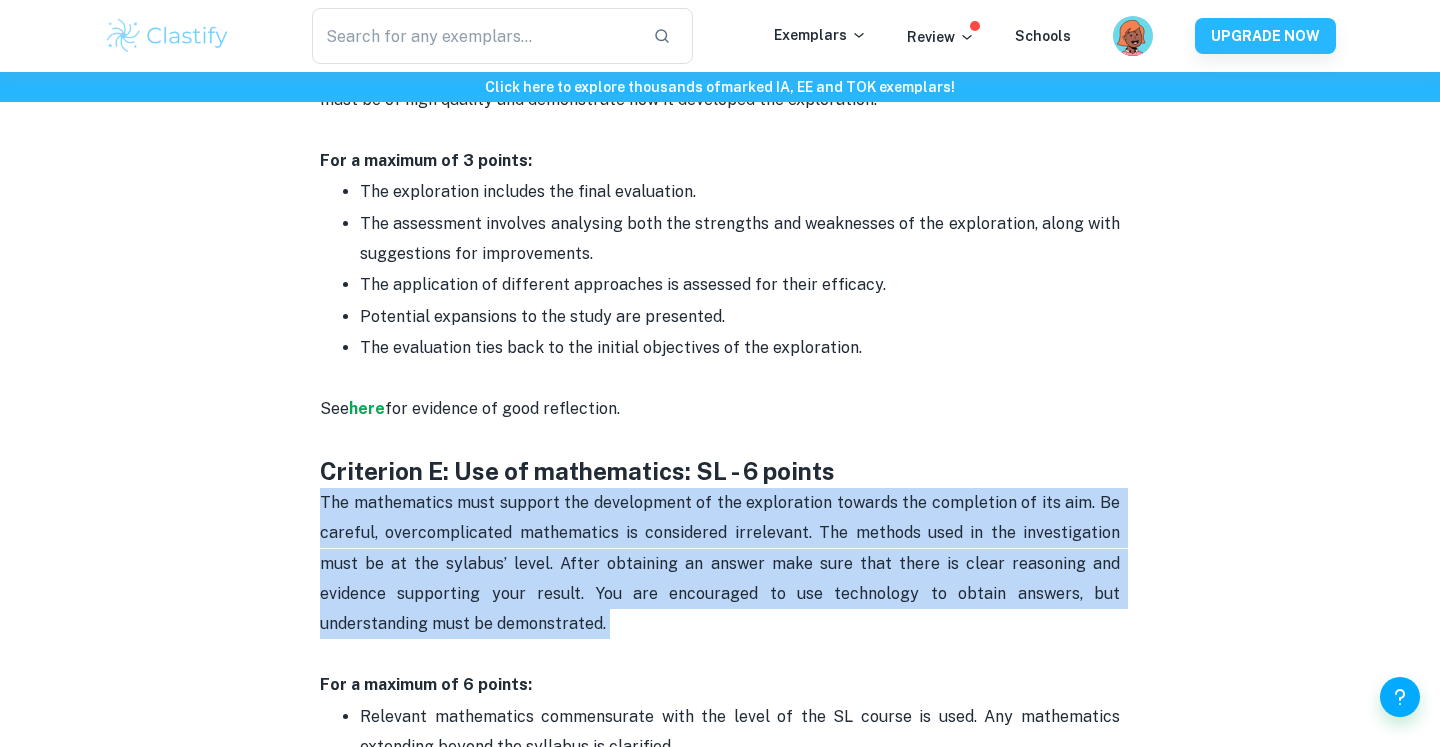 click on "The mathematics must support the development of the exploration towards the completion of its aim. Be careful, overcomplicated mathematics is considered irrelevant. The methods used in the investigation must be at the sylabus’ level. After obtaining an answer make sure that there is clear reasoning and evidence supporting your result. You are encouraged to use technology to obtain answers, but understanding must be demonstrated." at bounding box center [720, 579] 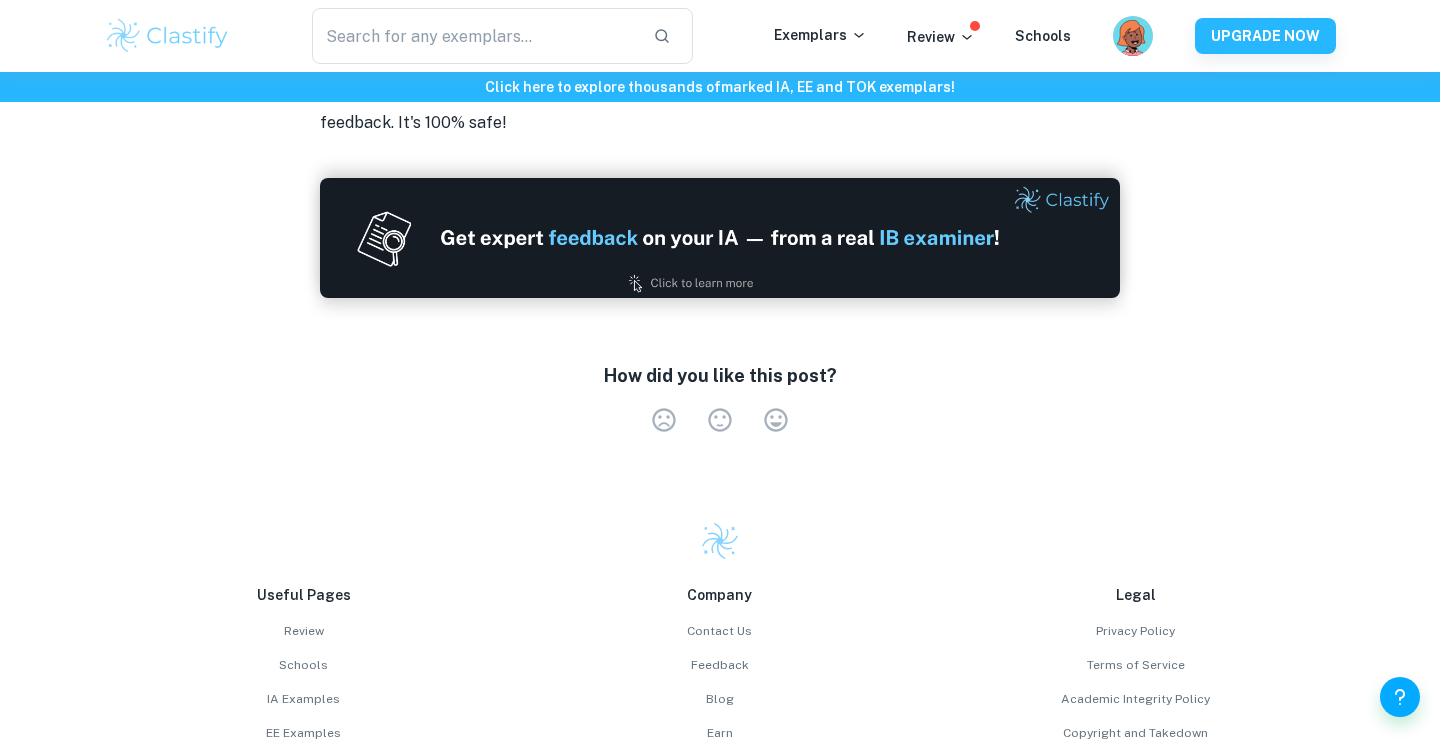 scroll, scrollTop: 4048, scrollLeft: 0, axis: vertical 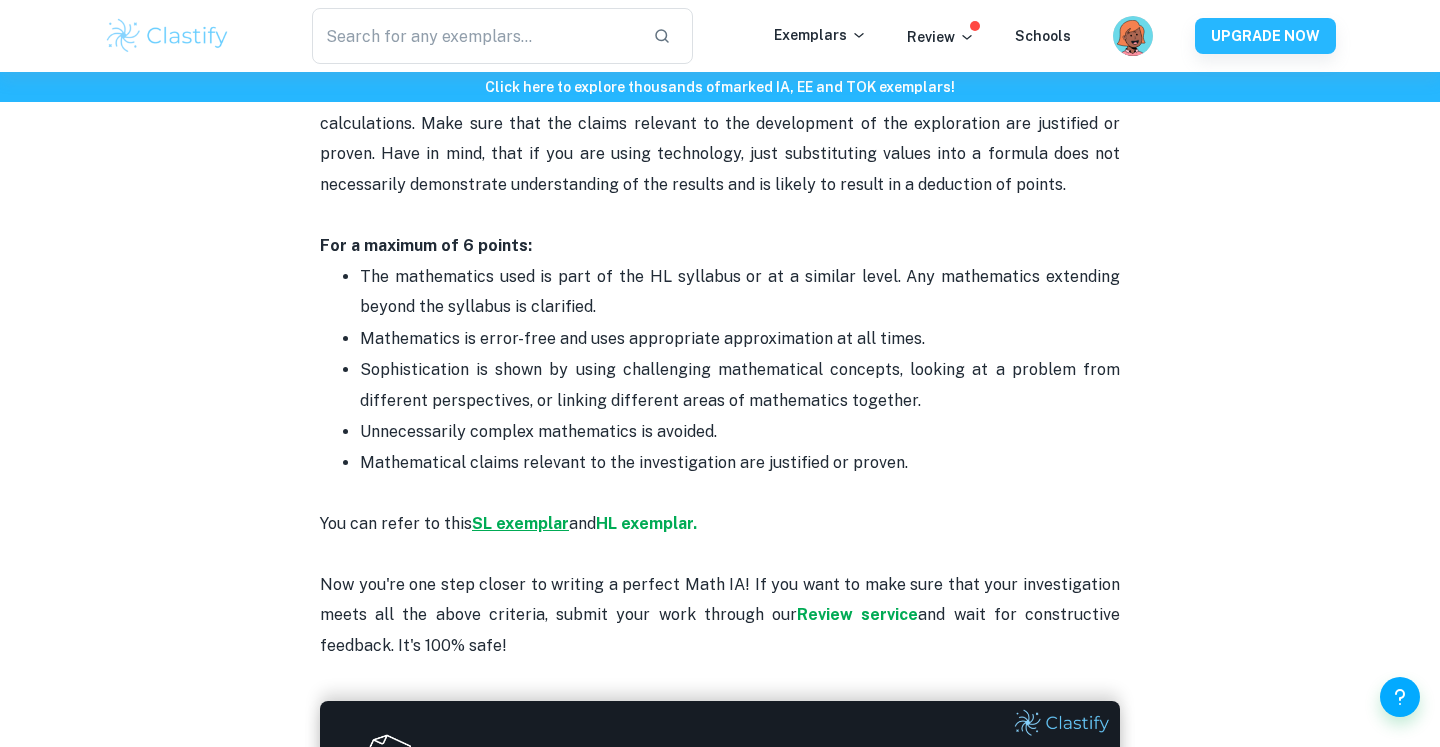 click on "SL exemplar" at bounding box center [520, 523] 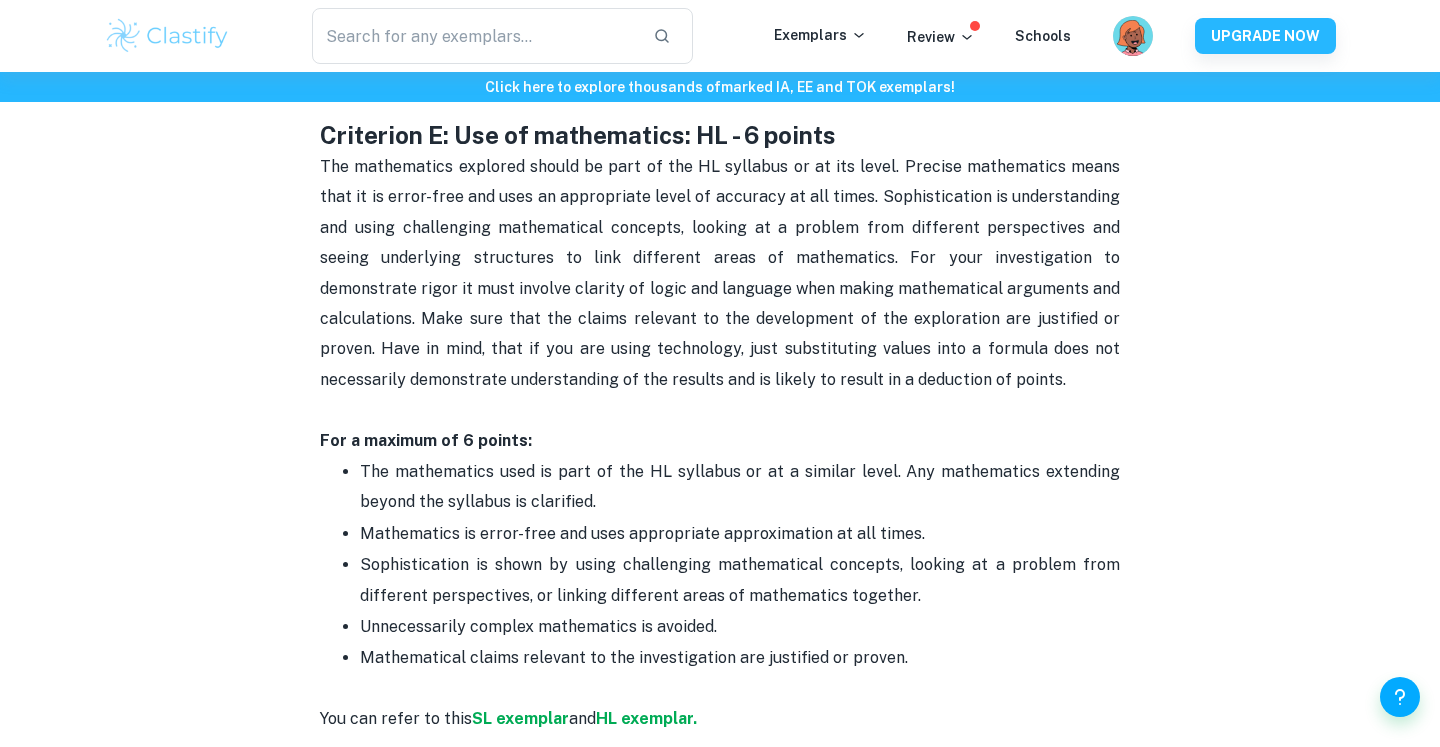 scroll, scrollTop: 3468, scrollLeft: 0, axis: vertical 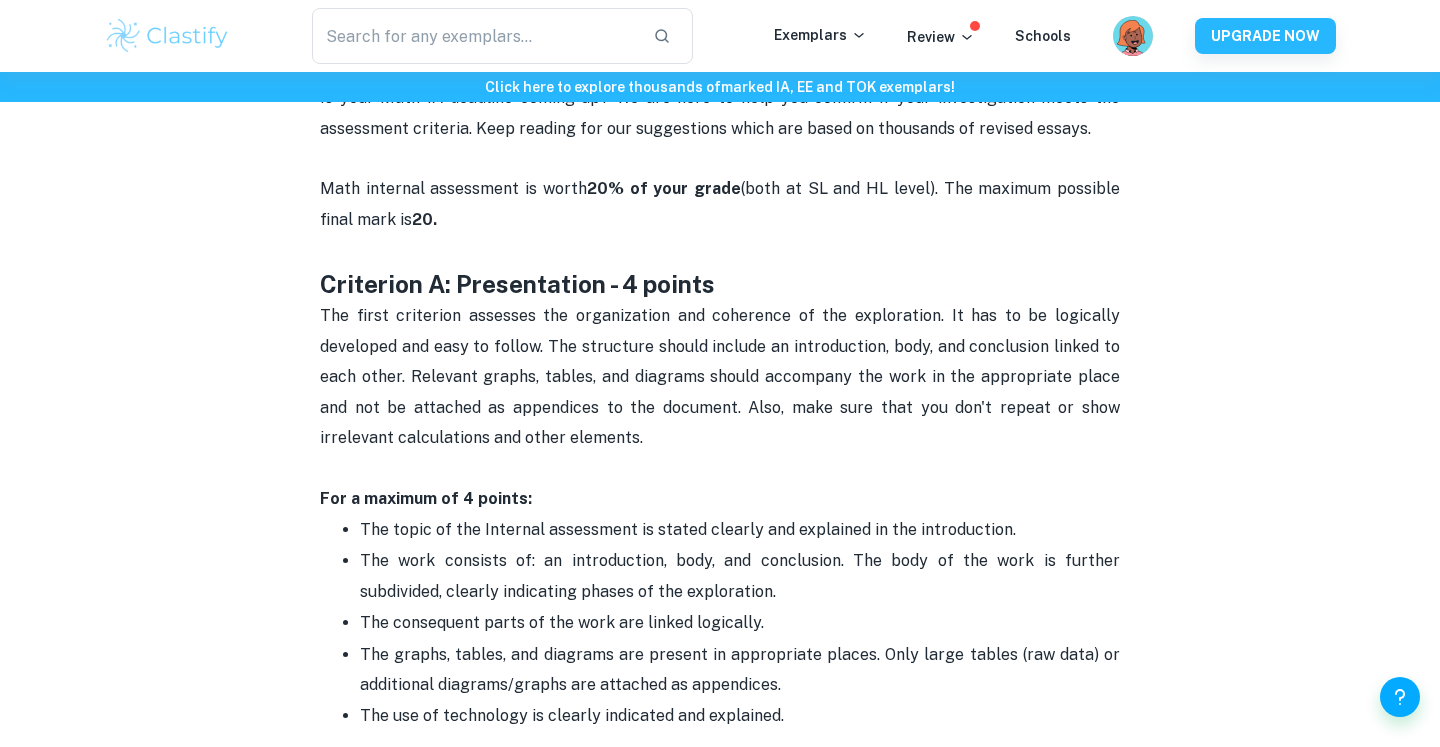 click on "Criterion A: Presentation - 4 points" at bounding box center [517, 284] 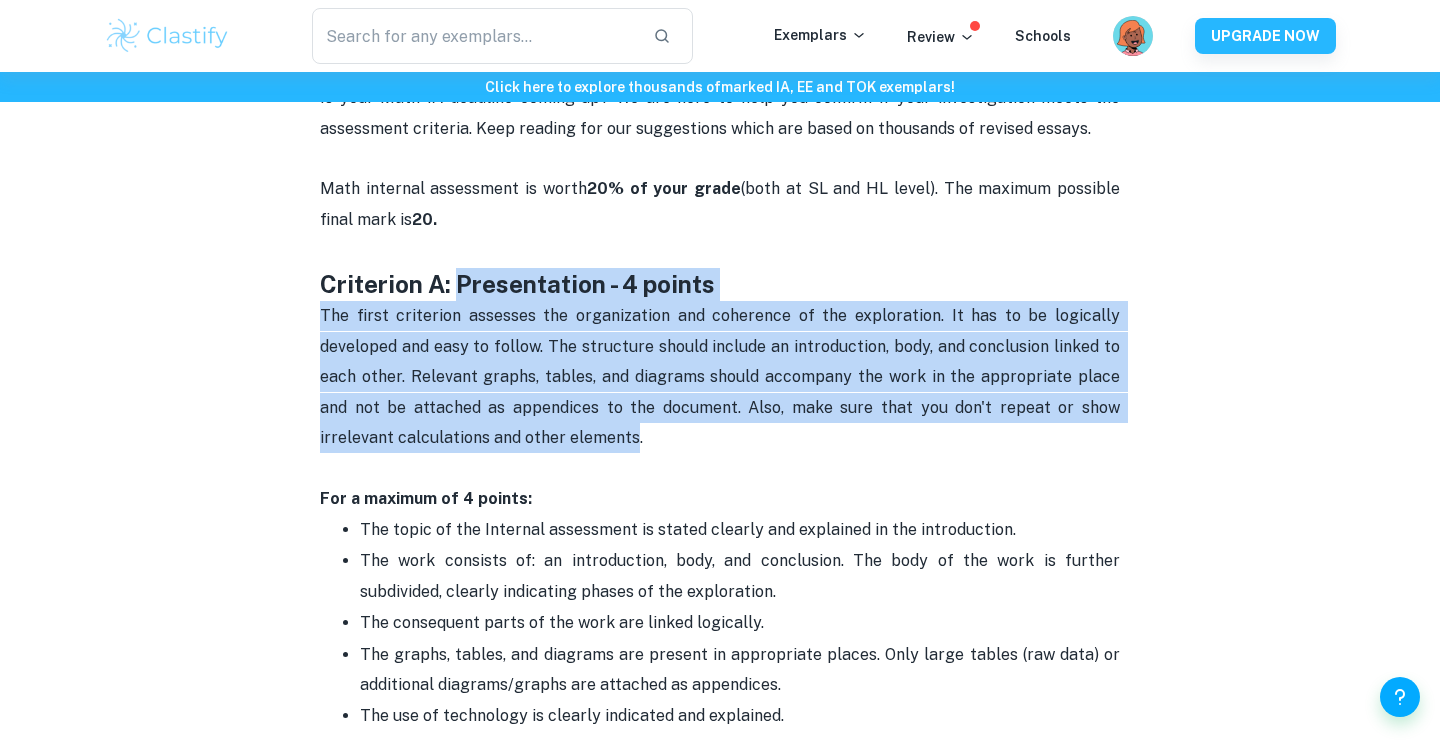 drag, startPoint x: 527, startPoint y: 297, endPoint x: 525, endPoint y: 435, distance: 138.0145 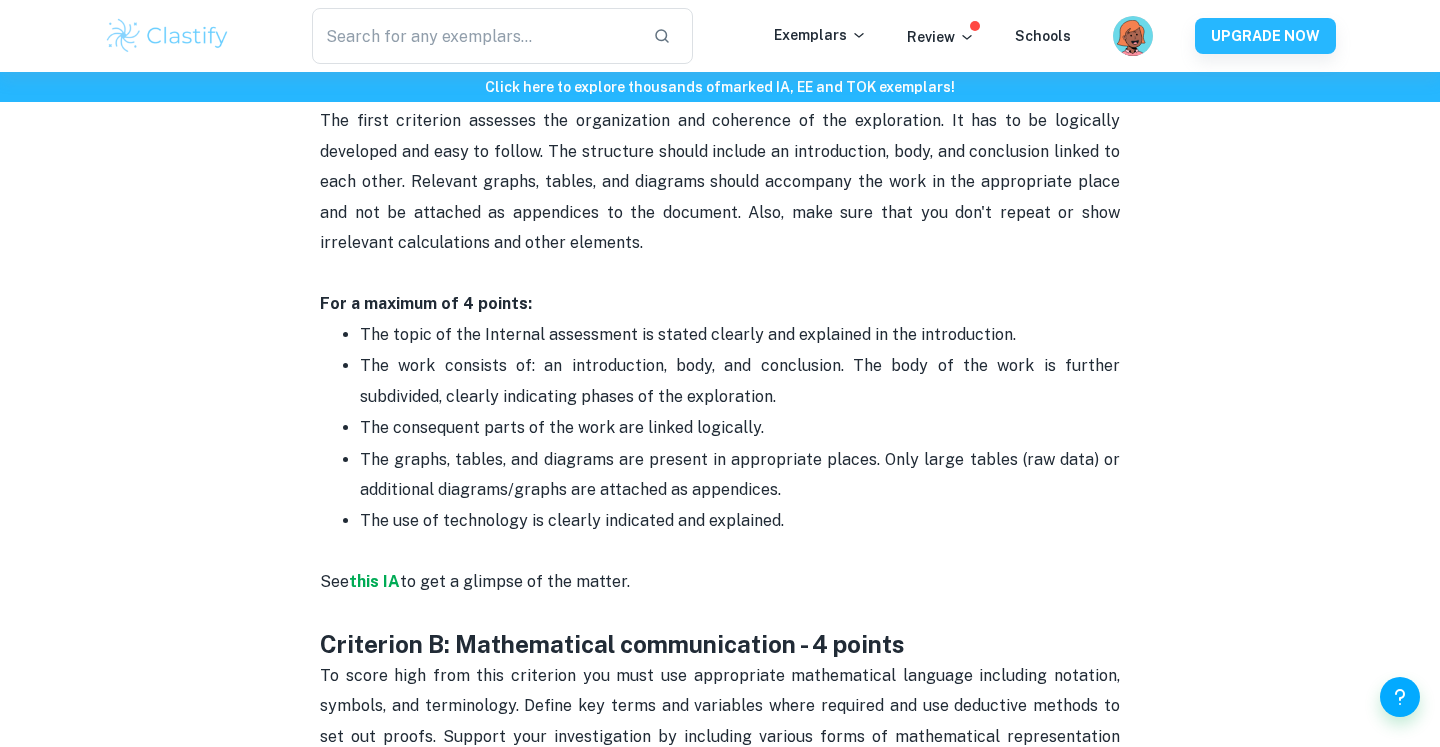 scroll, scrollTop: 1017, scrollLeft: 0, axis: vertical 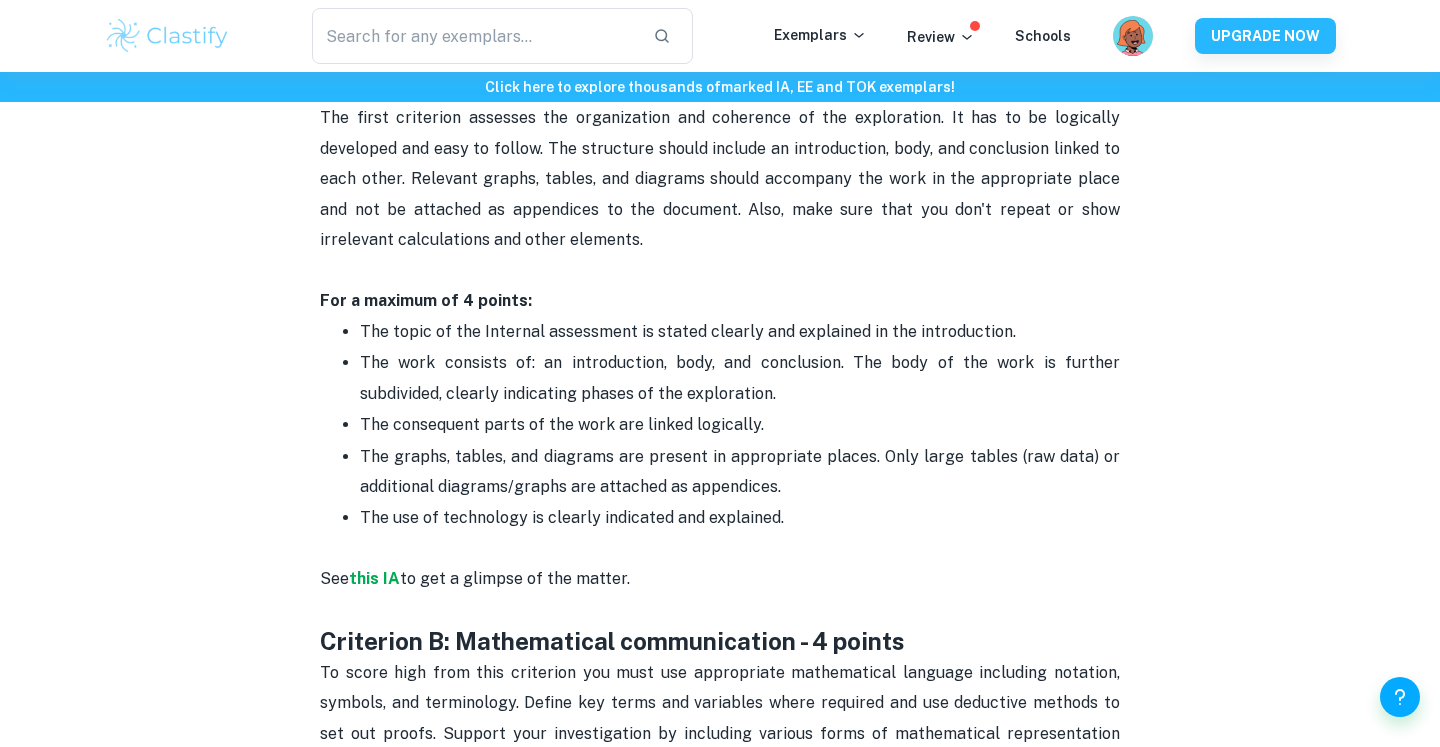 click on "The use of technology is clearly indicated and explained." at bounding box center (572, 517) 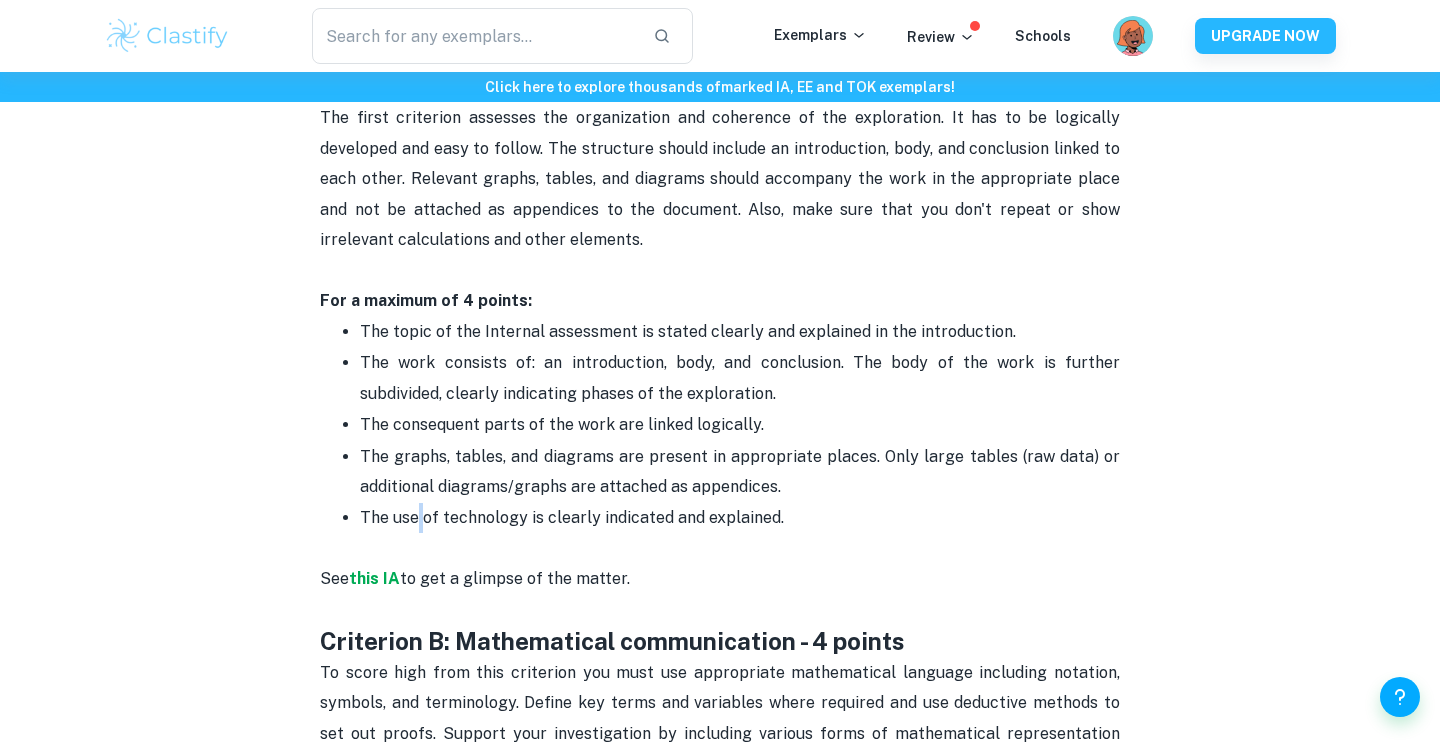 click on "The use of technology is clearly indicated and explained." at bounding box center (572, 517) 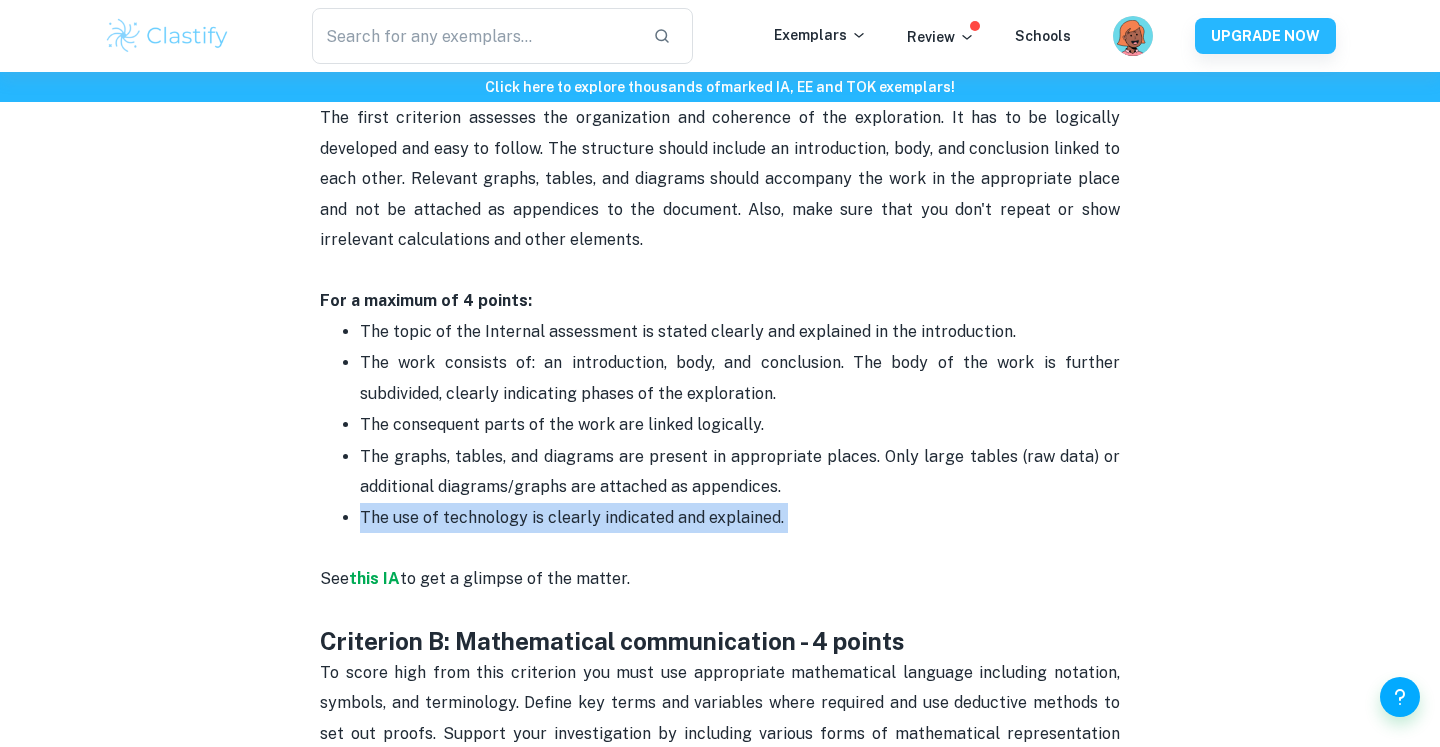 click on "The use of technology is clearly indicated and explained." at bounding box center (572, 517) 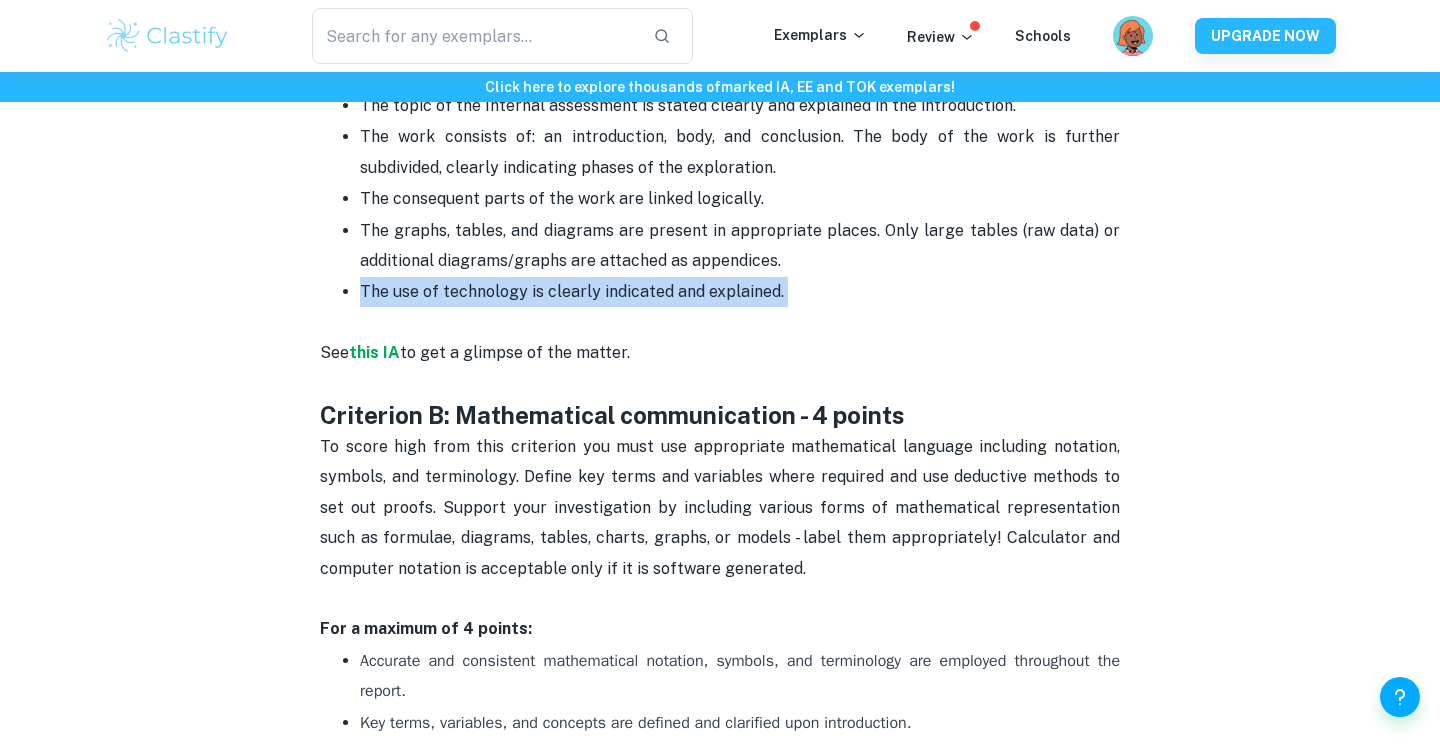 scroll, scrollTop: 1391, scrollLeft: 0, axis: vertical 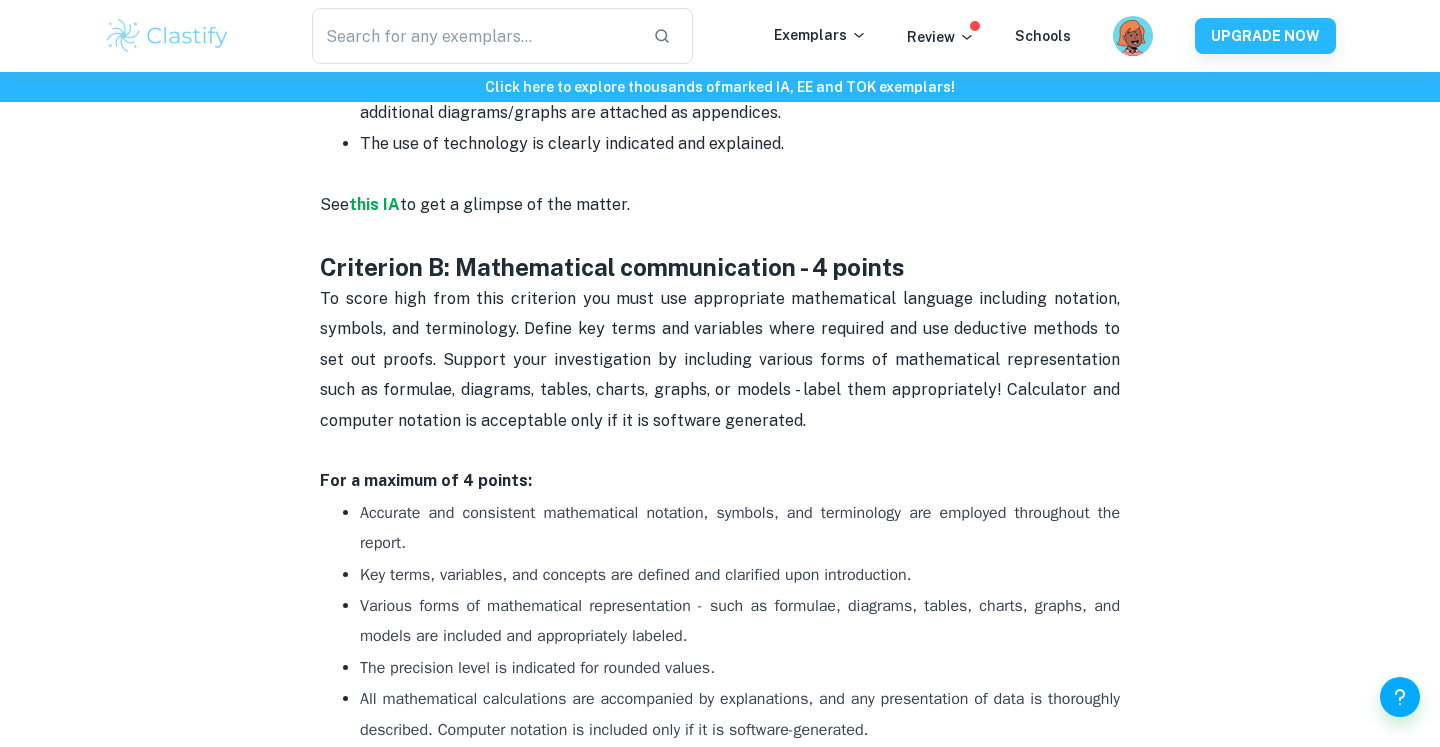 click on "Accurate and consistent mathematical notation, symbols, and terminology are employed throughout the report." at bounding box center (742, 528) 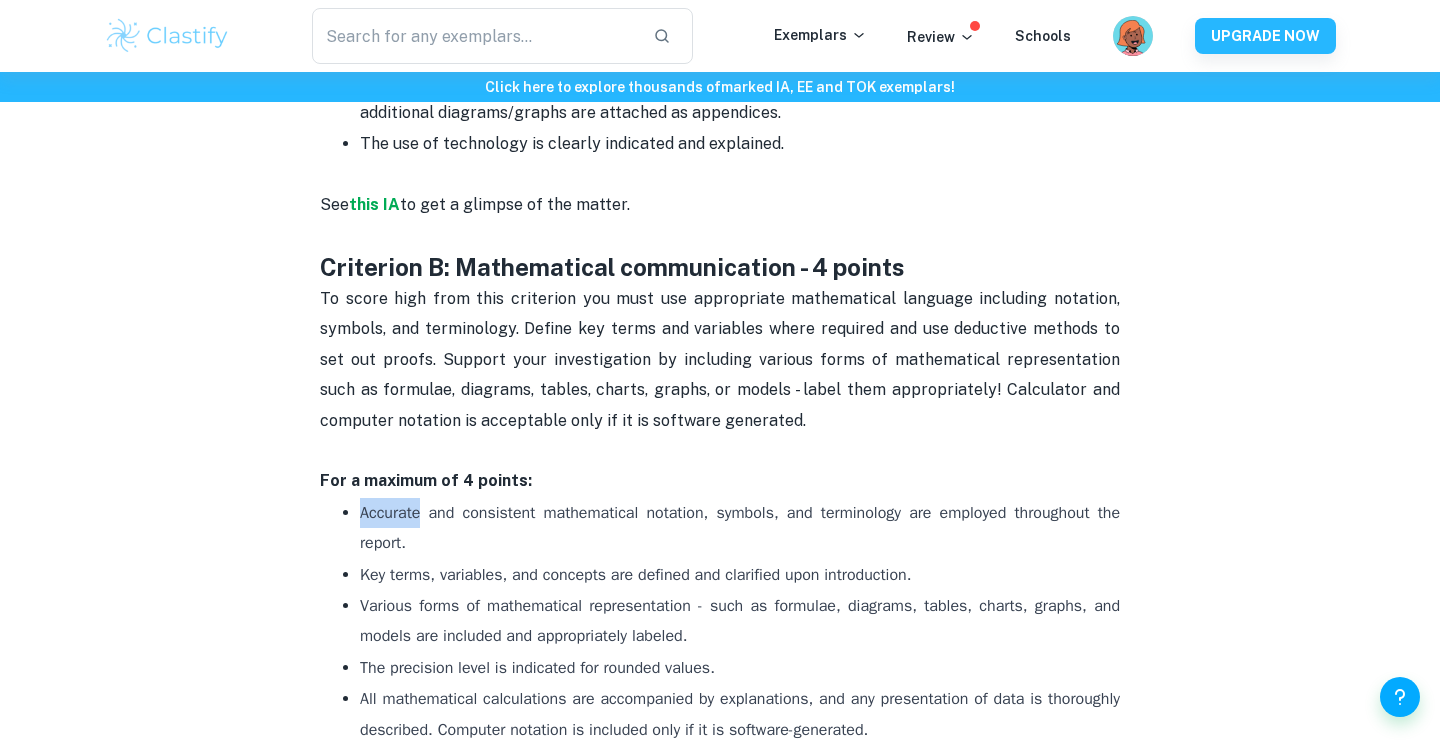 click on "Accurate and consistent mathematical notation, symbols, and terminology are employed throughout the report." at bounding box center (742, 528) 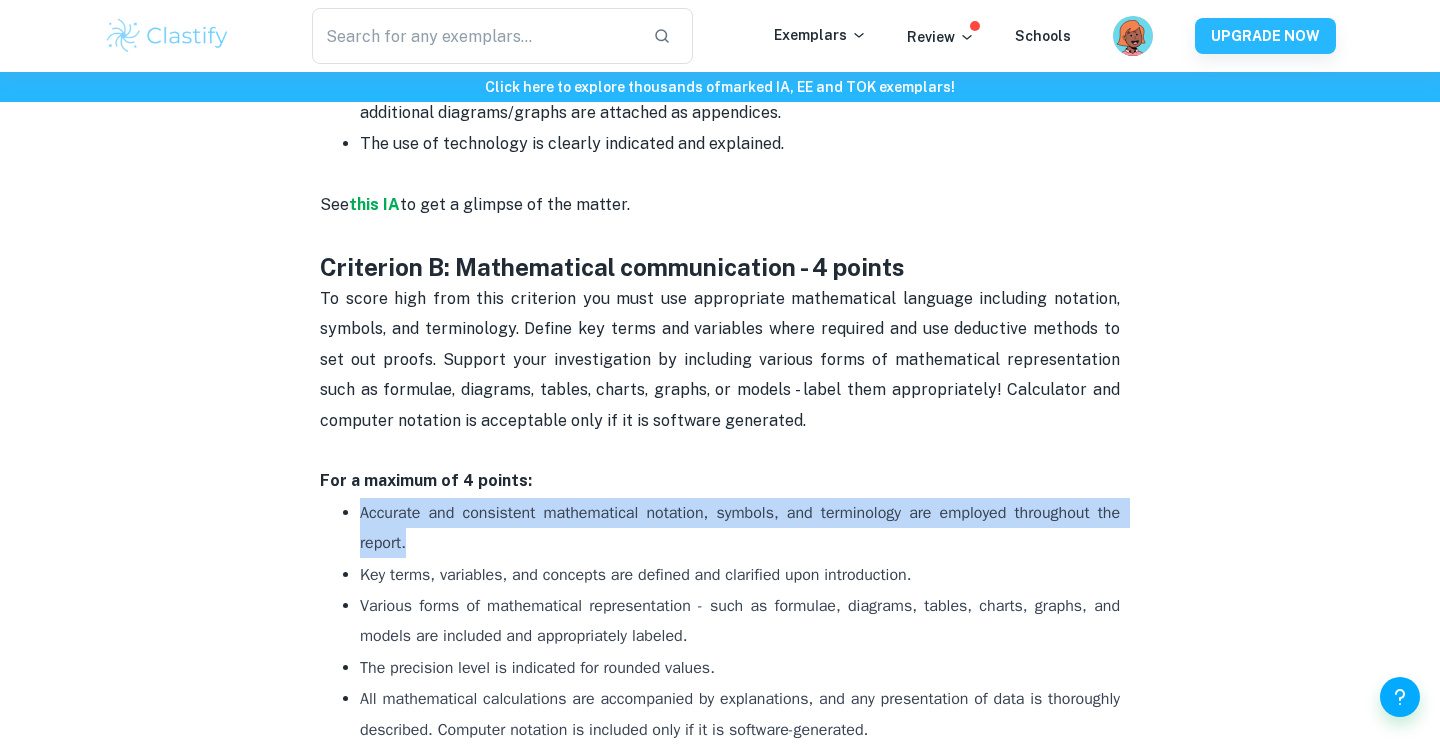 click on "Accurate and consistent mathematical notation, symbols, and terminology are employed throughout the report." at bounding box center (742, 528) 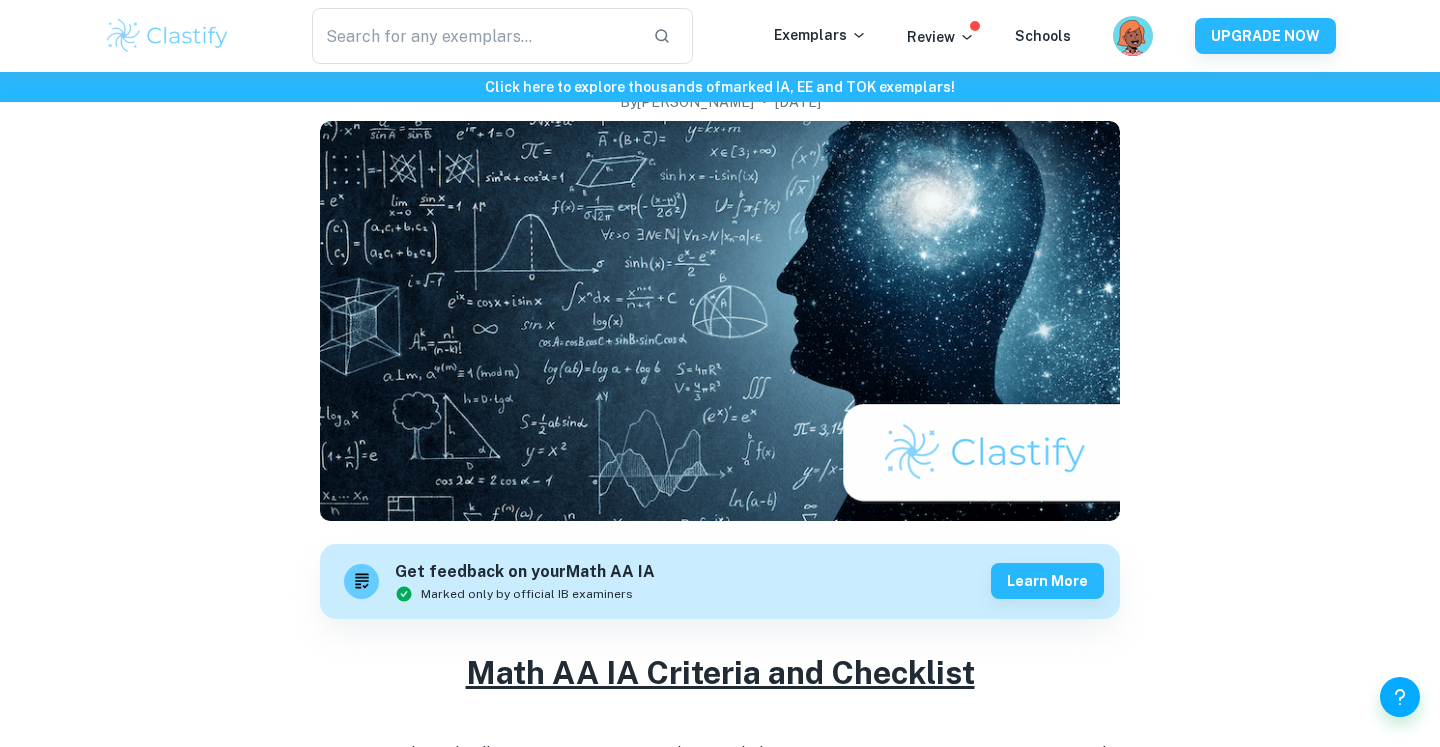 scroll, scrollTop: 0, scrollLeft: 0, axis: both 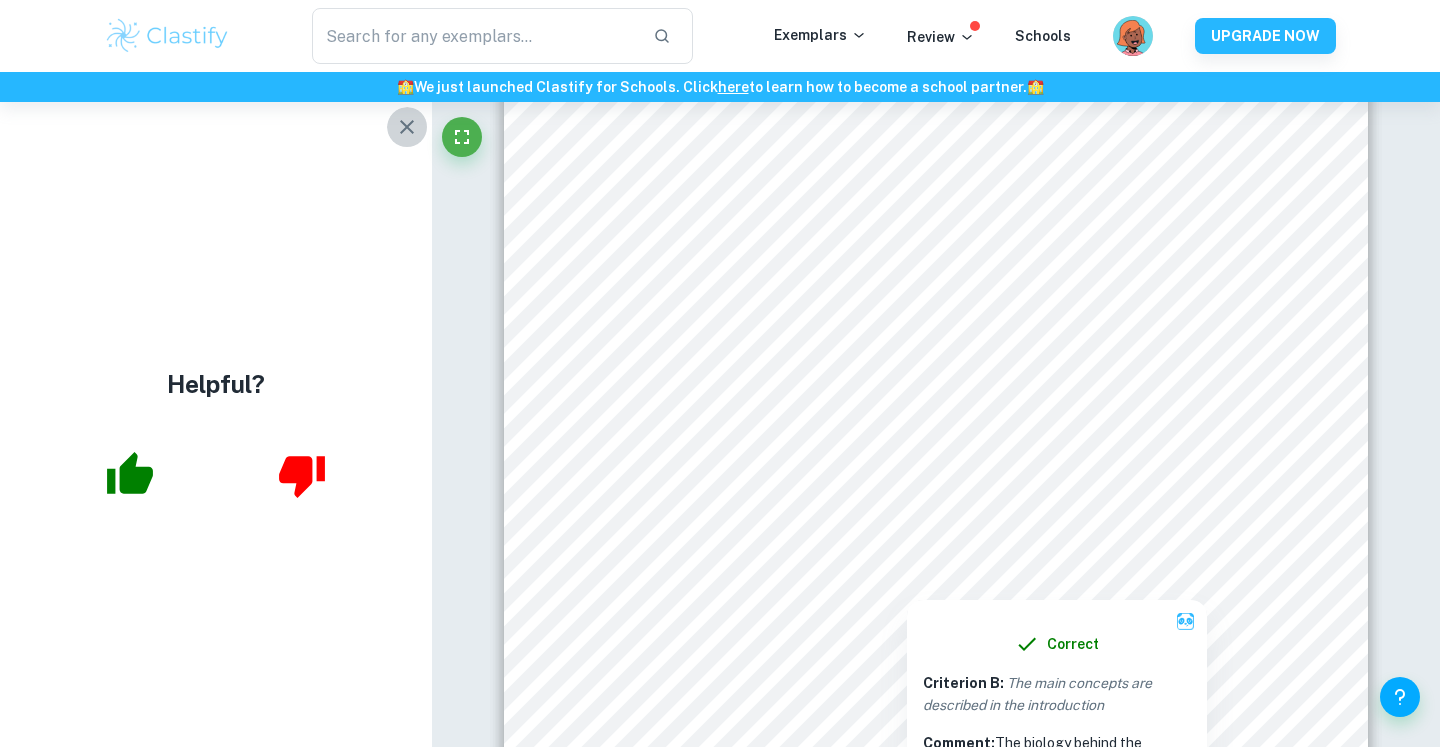 click 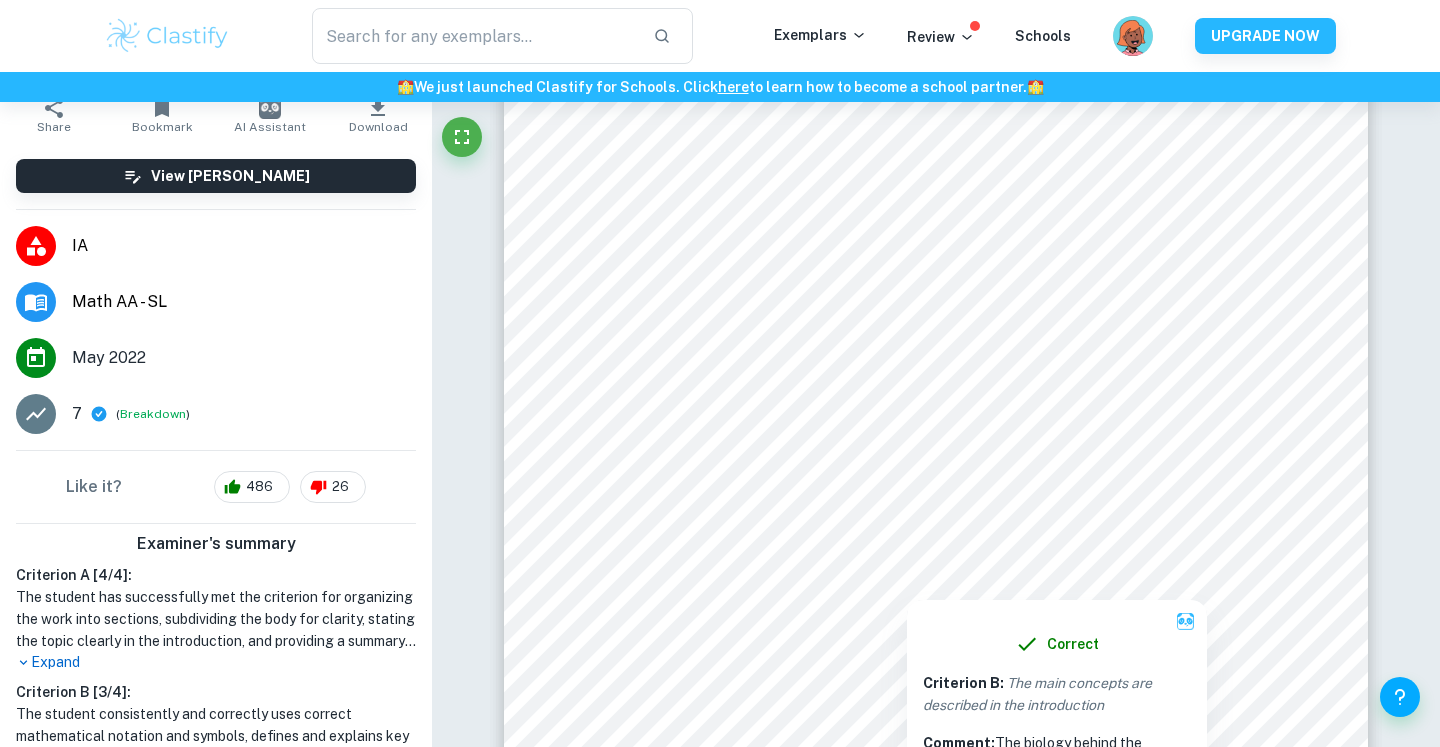 scroll, scrollTop: 0, scrollLeft: 0, axis: both 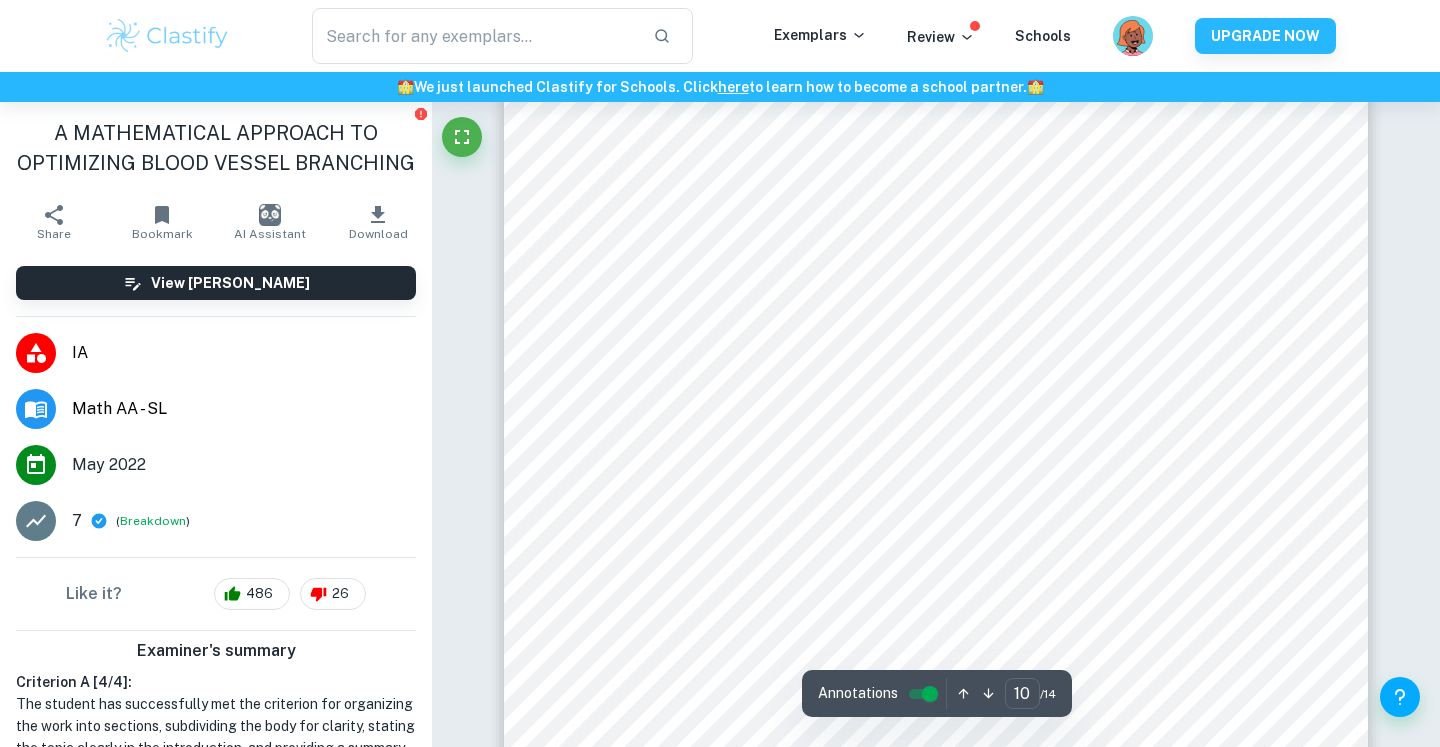 type on "11" 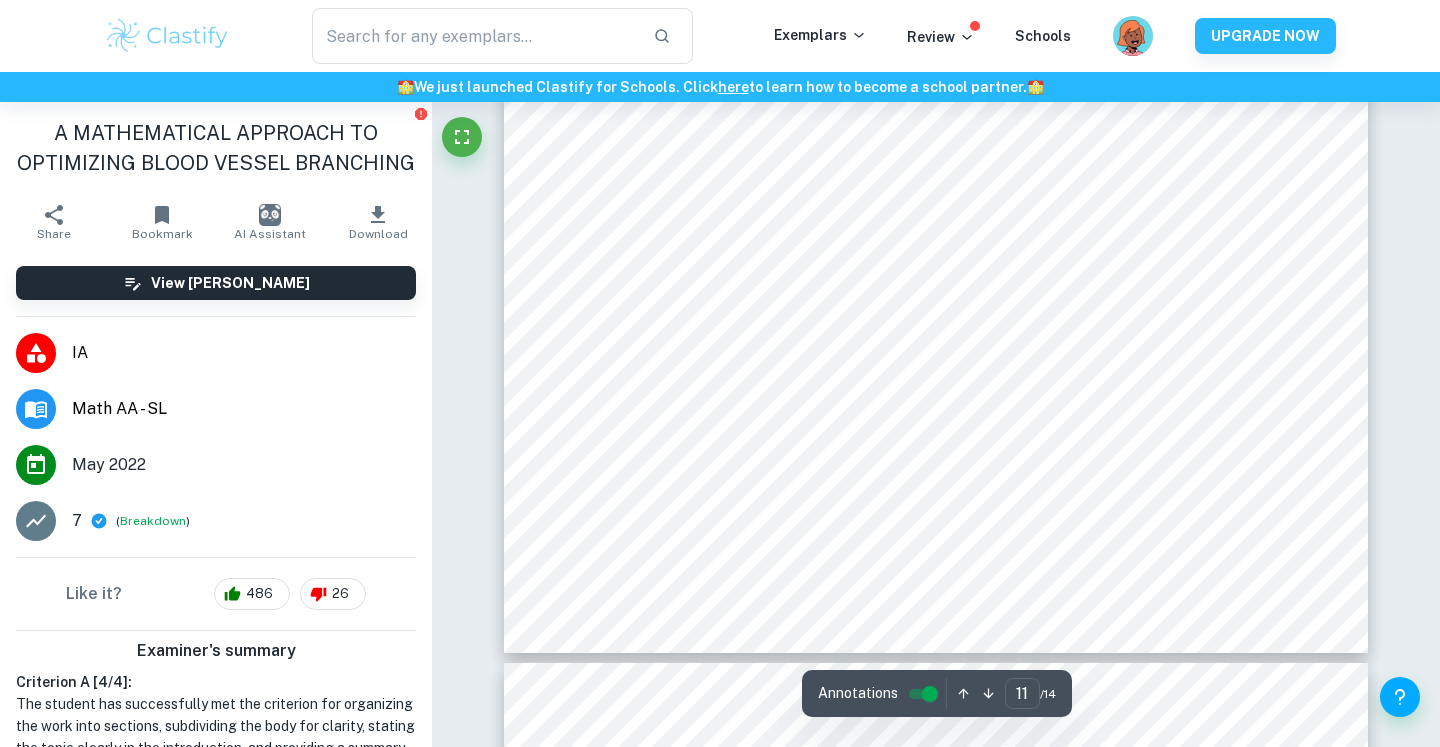 scroll, scrollTop: 13459, scrollLeft: 0, axis: vertical 